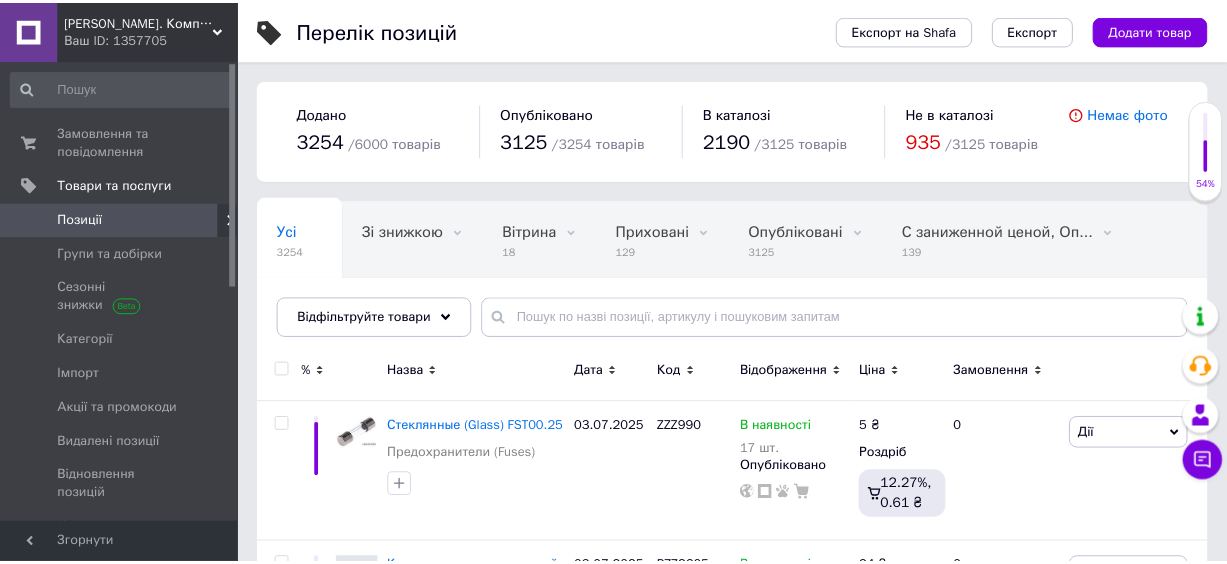 scroll, scrollTop: 0, scrollLeft: 0, axis: both 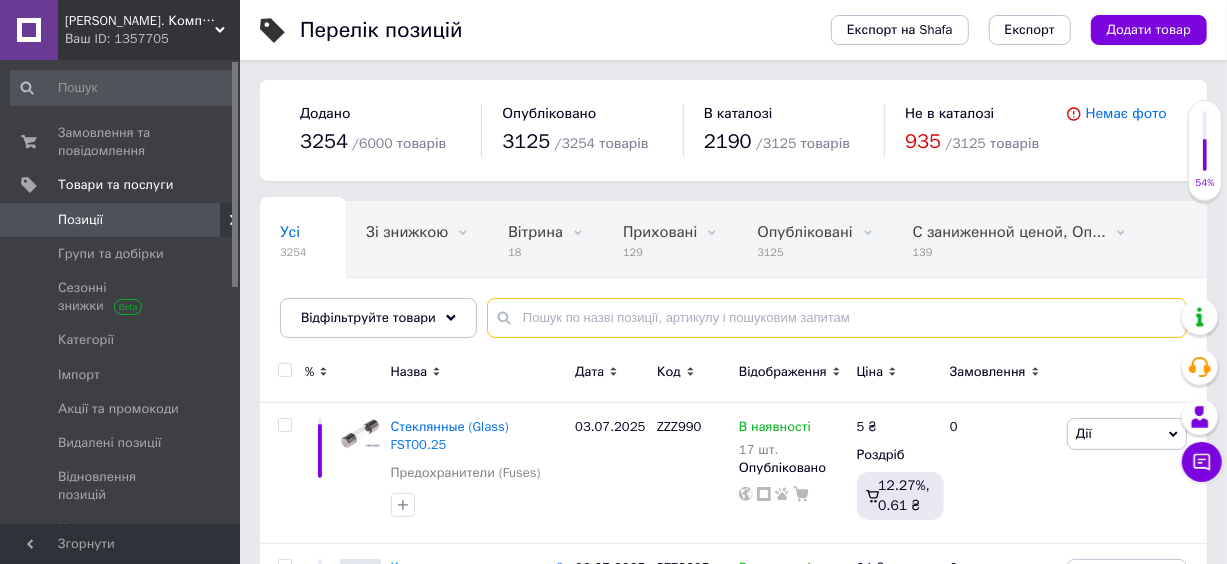 click at bounding box center [837, 318] 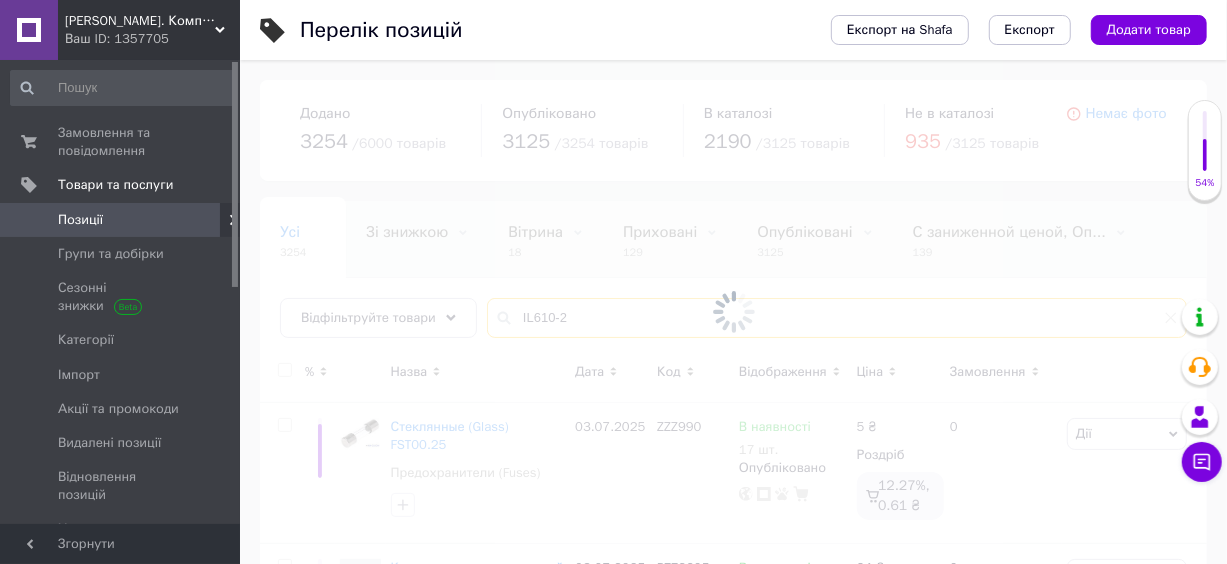 type on "IL610-2" 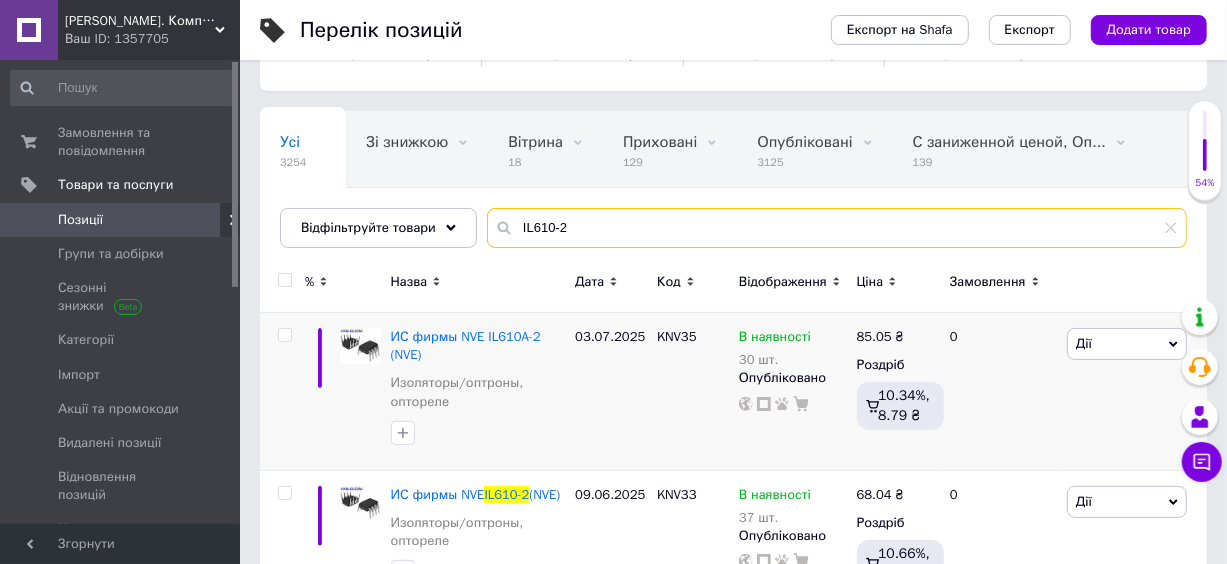 scroll, scrollTop: 169, scrollLeft: 0, axis: vertical 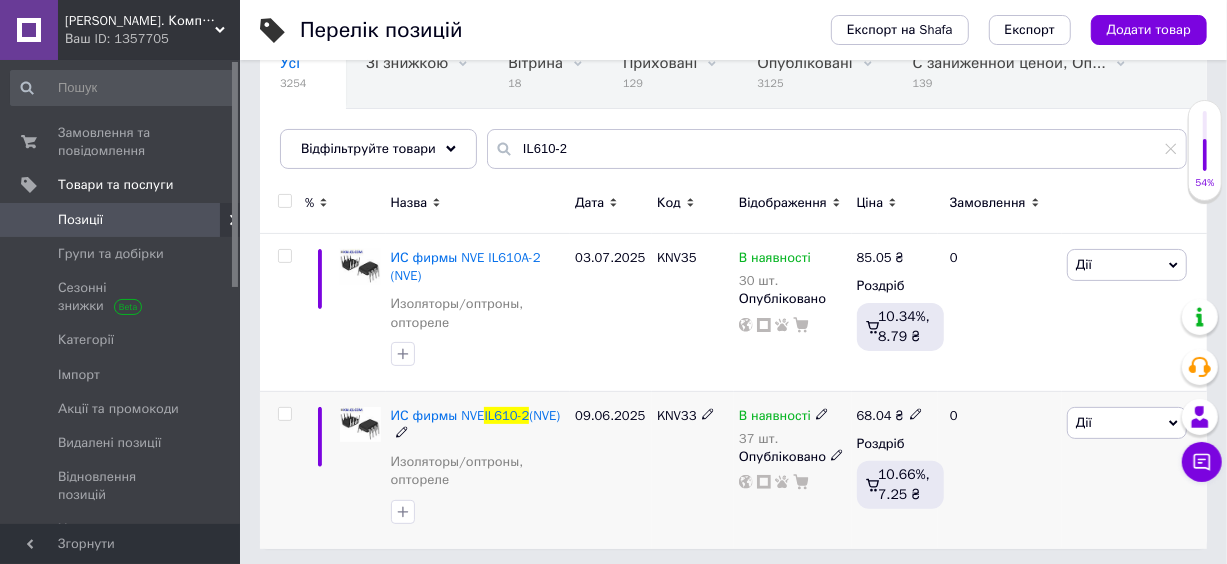 click 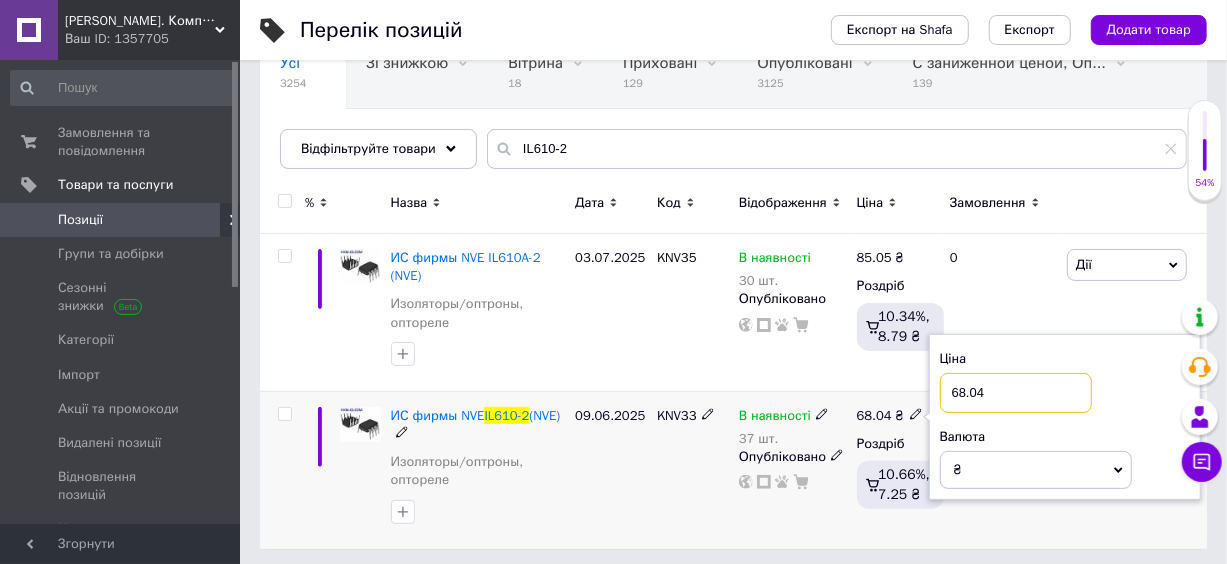 drag, startPoint x: 995, startPoint y: 405, endPoint x: 947, endPoint y: 401, distance: 48.166378 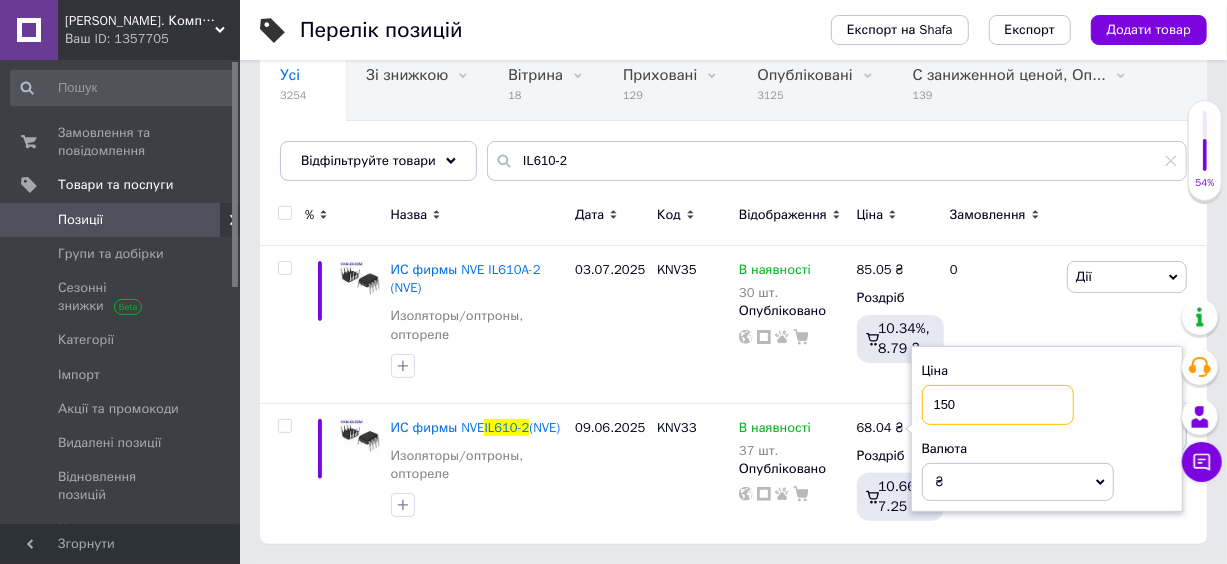 type on "150" 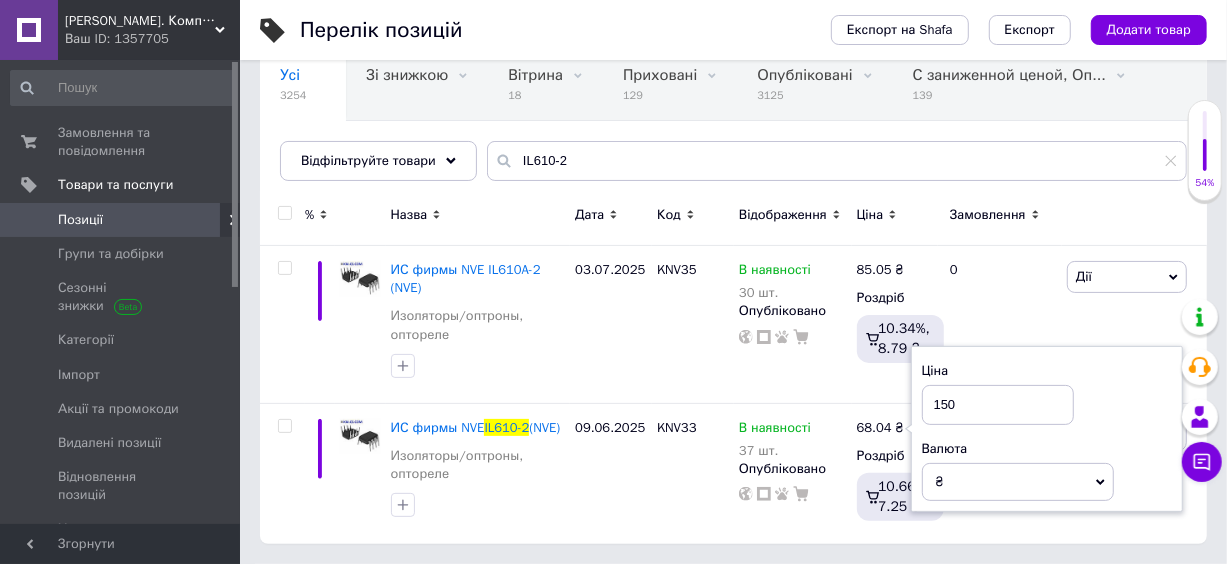 drag, startPoint x: 1126, startPoint y: 218, endPoint x: 1116, endPoint y: 221, distance: 10.440307 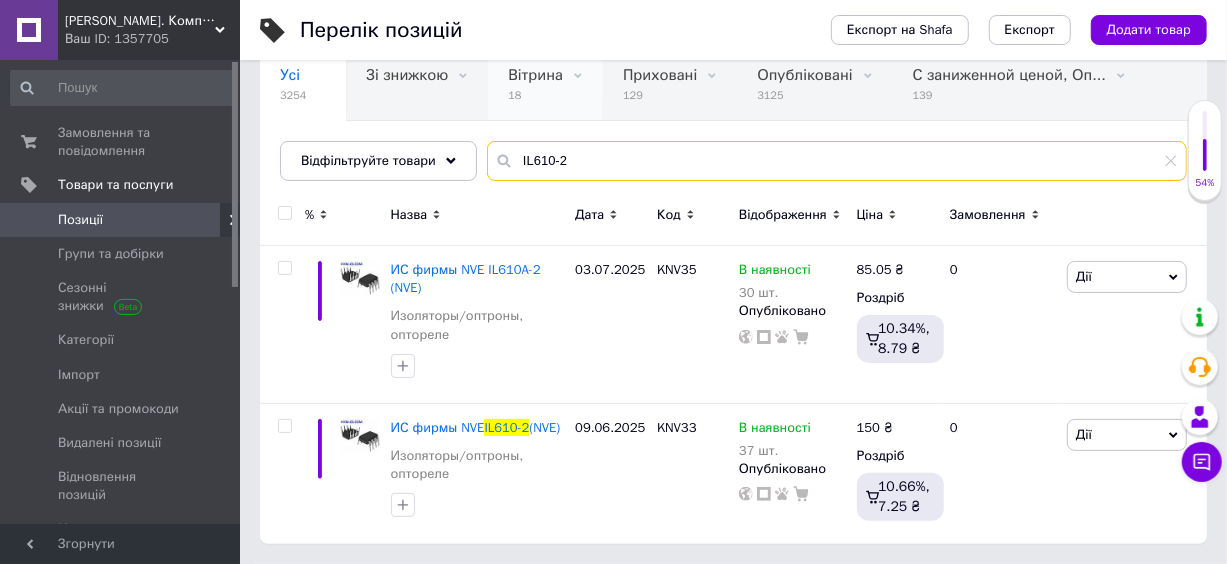 drag, startPoint x: 1053, startPoint y: 140, endPoint x: 488, endPoint y: 103, distance: 566.2102 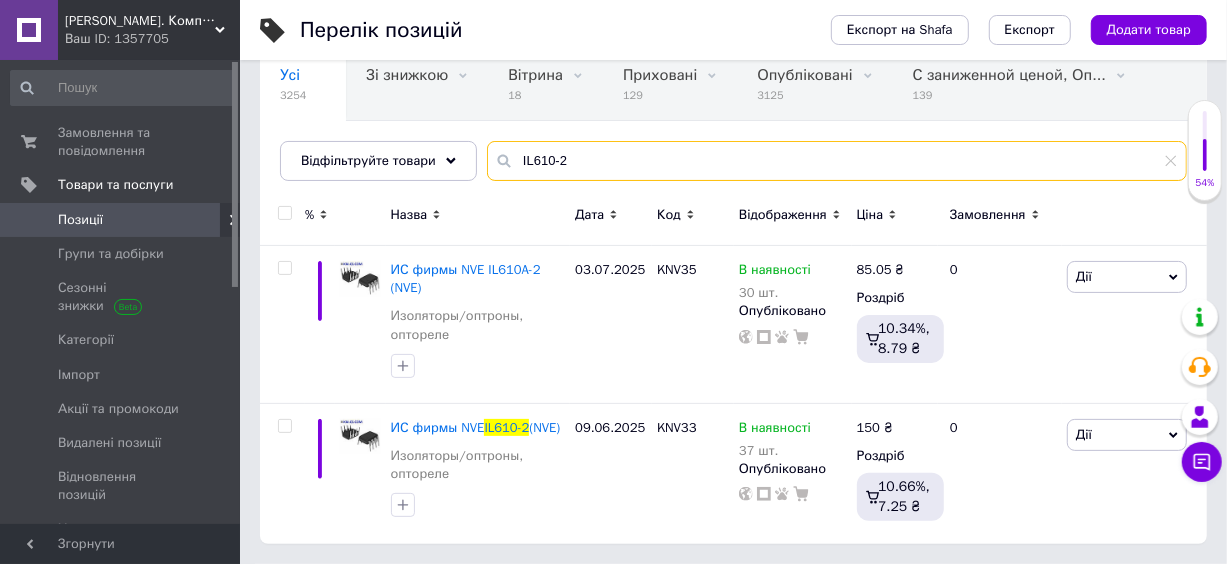 paste on "3" 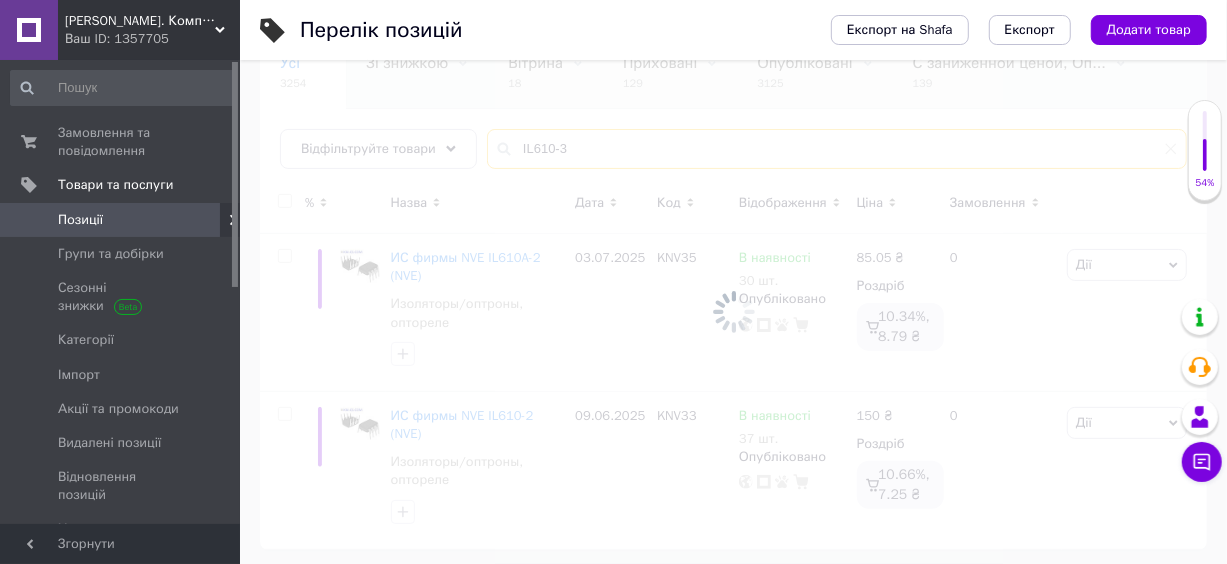 type on "IL610-3" 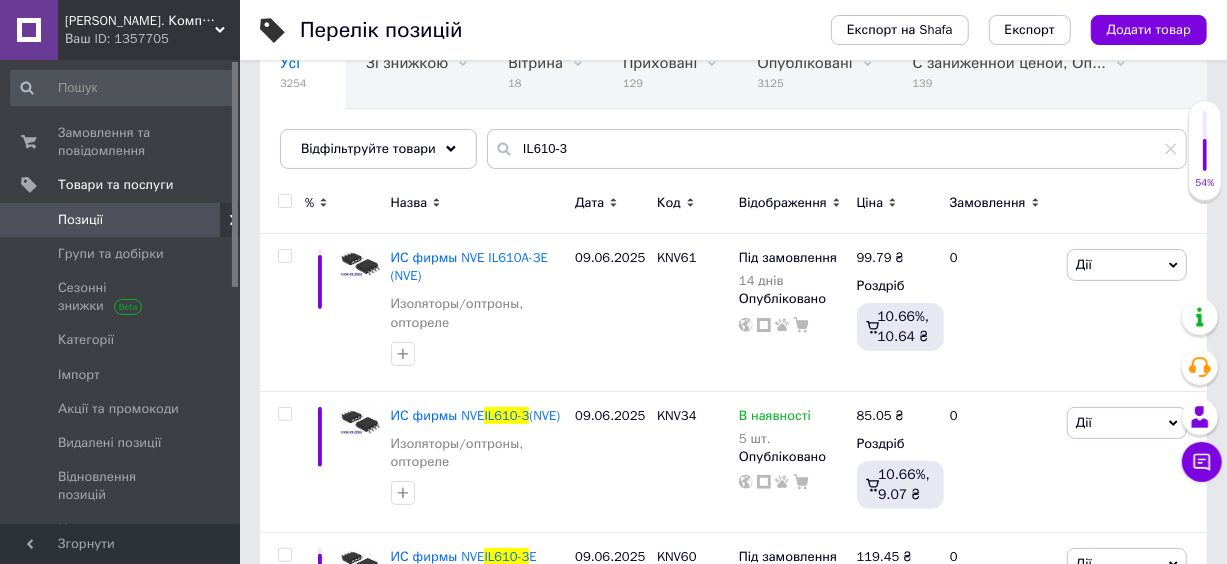 click at bounding box center [1134, 206] 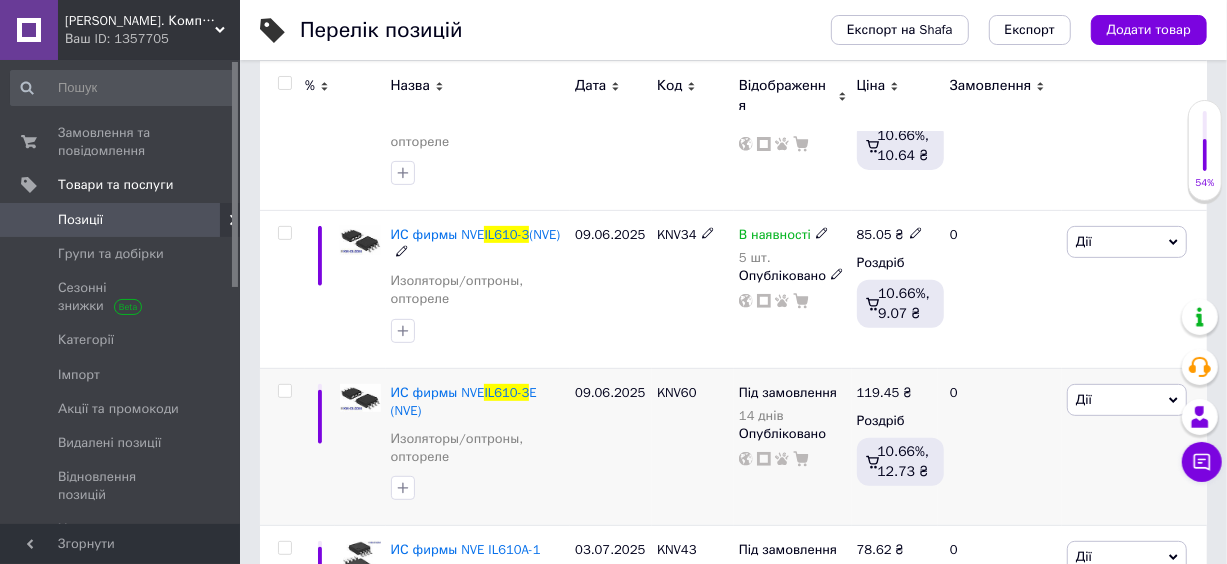 scroll, scrollTop: 441, scrollLeft: 0, axis: vertical 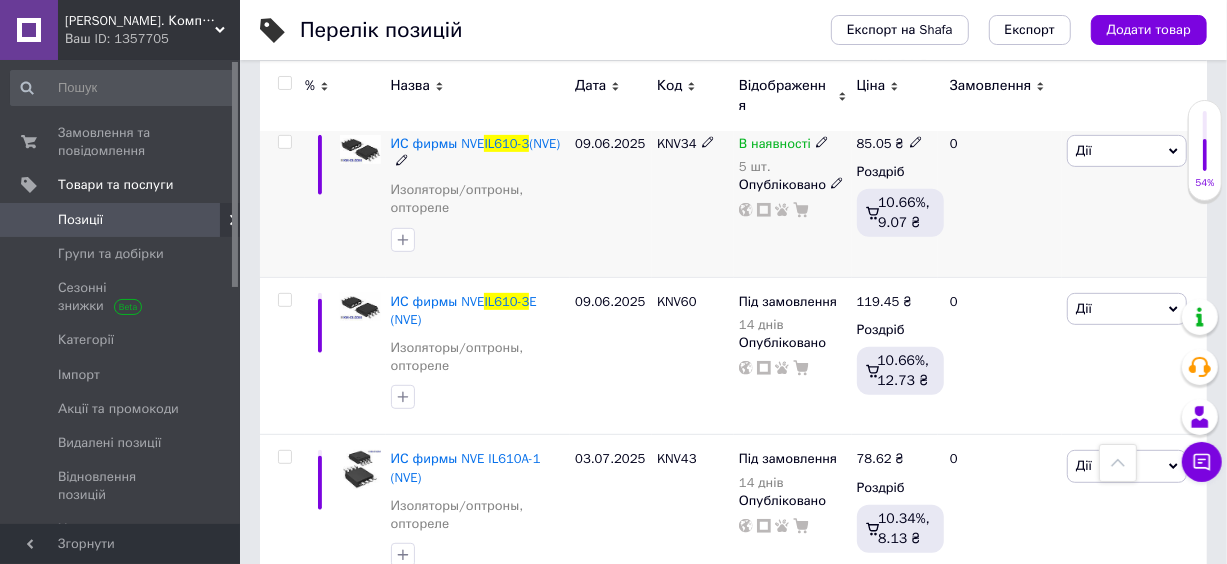 click 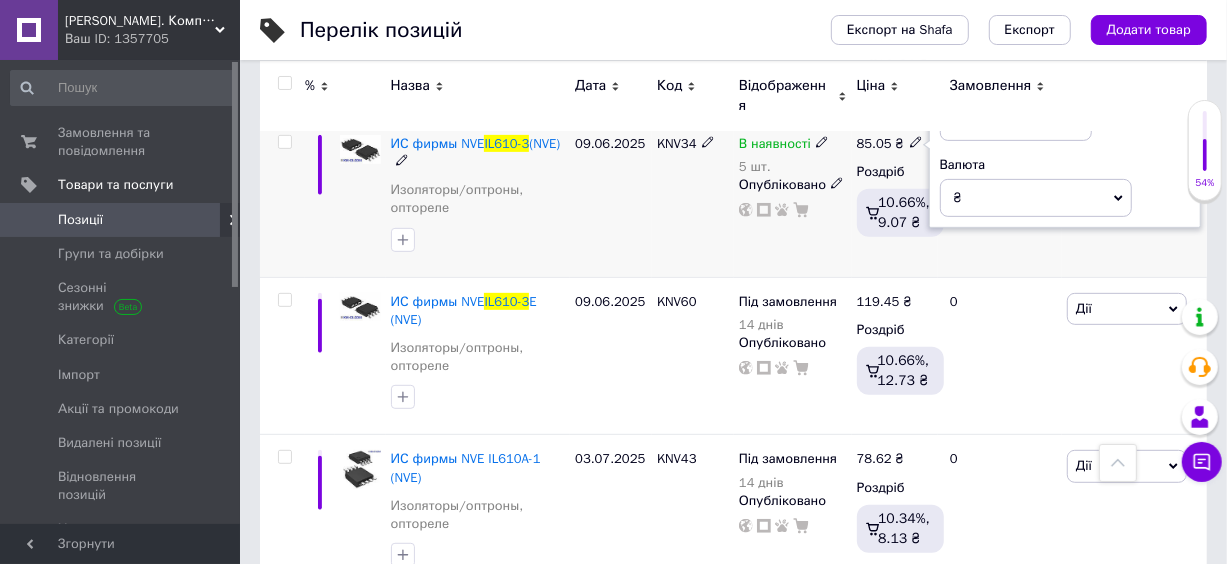 drag, startPoint x: 1001, startPoint y: 144, endPoint x: 934, endPoint y: 137, distance: 67.36468 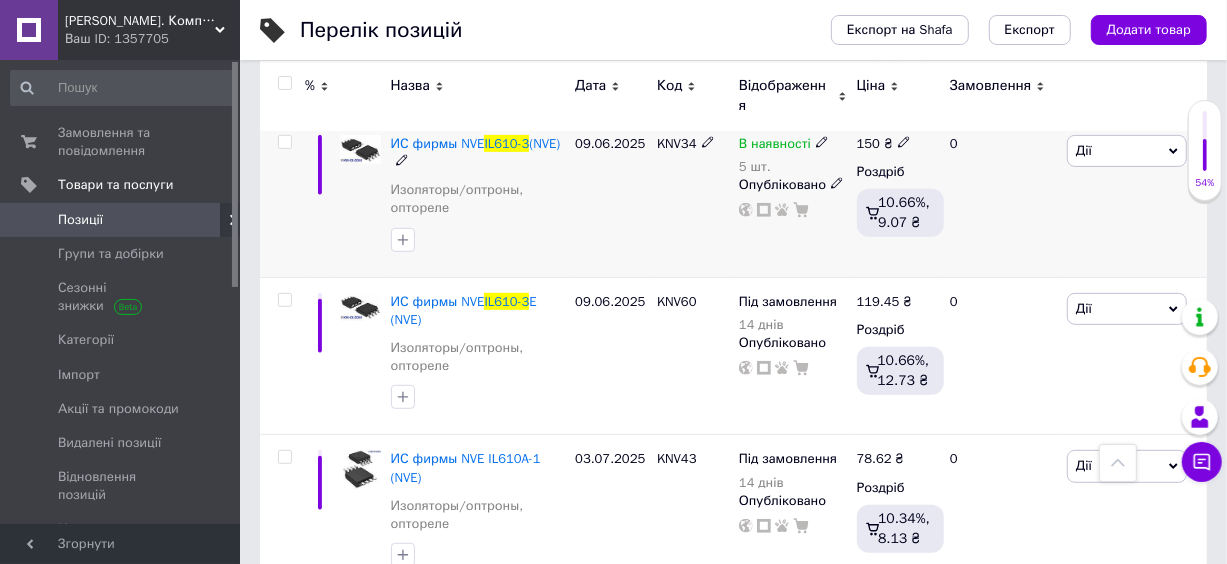 scroll, scrollTop: 0, scrollLeft: 0, axis: both 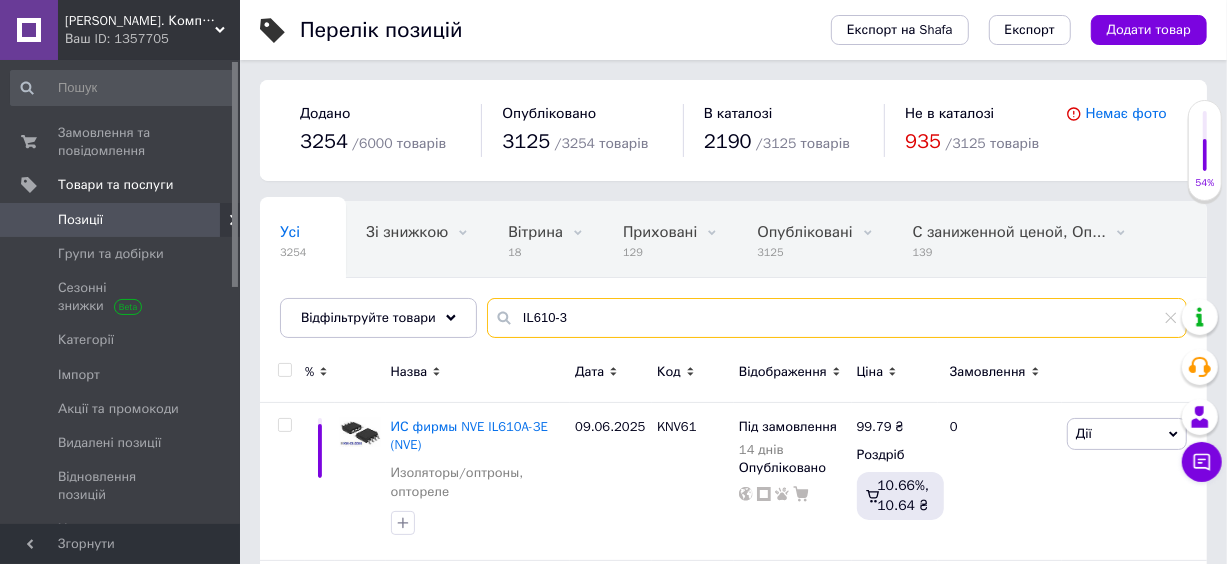 drag, startPoint x: 582, startPoint y: 311, endPoint x: 452, endPoint y: 296, distance: 130.86252 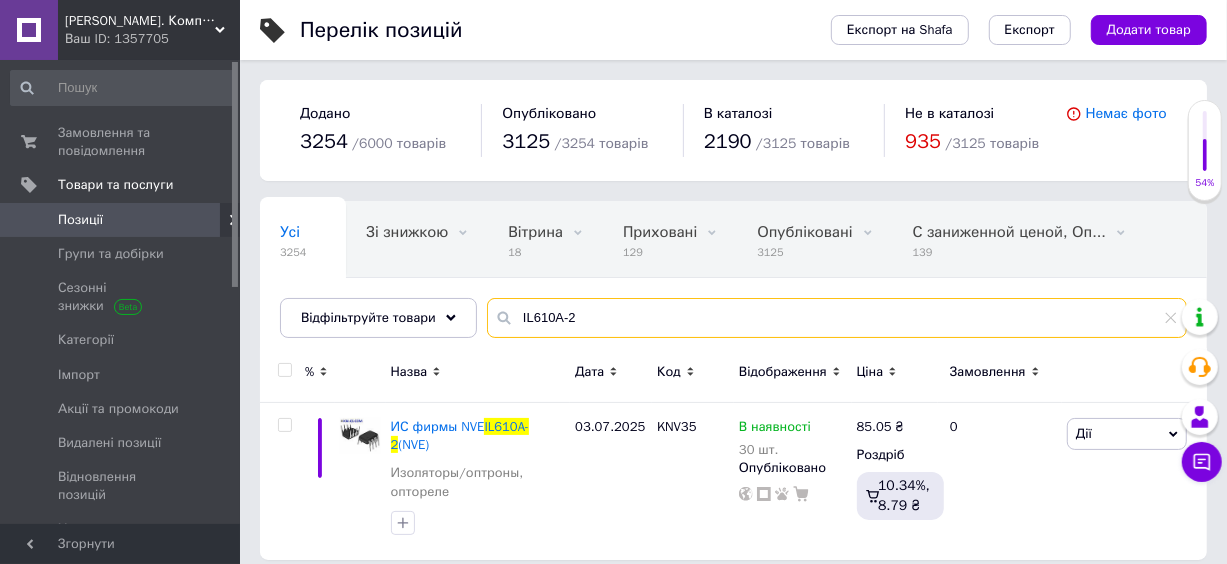 scroll, scrollTop: 27, scrollLeft: 0, axis: vertical 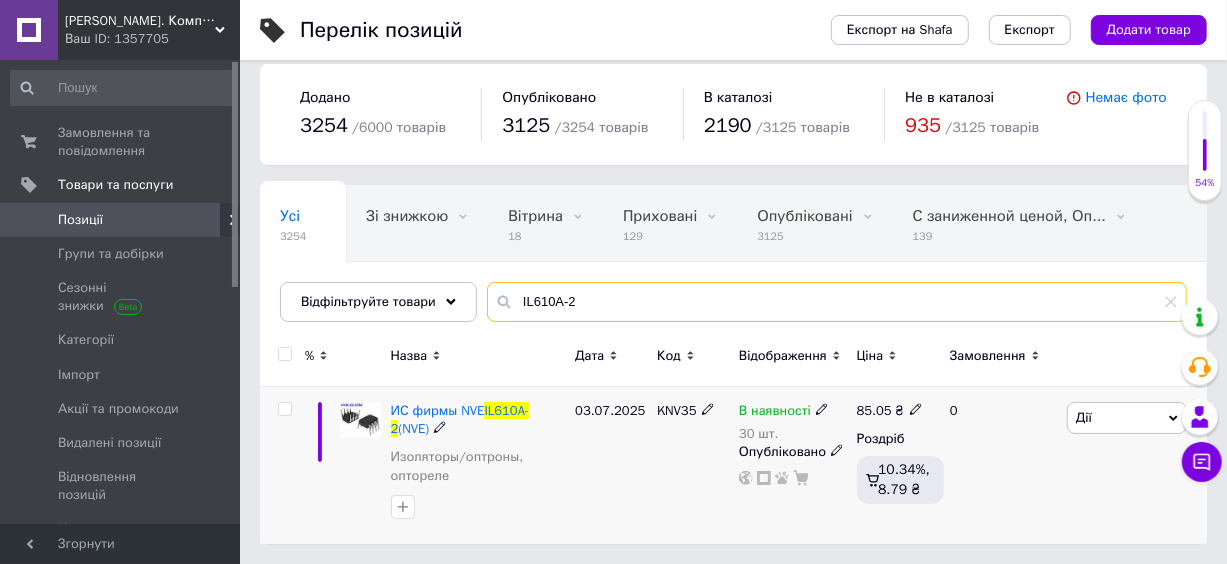 type on "IL610A-2" 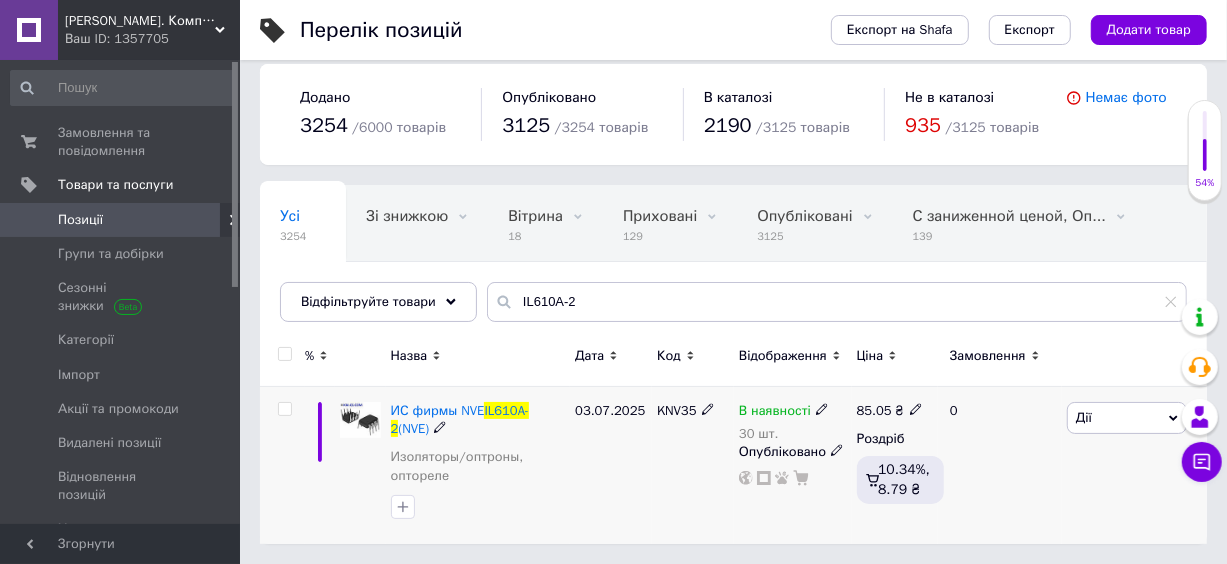 click 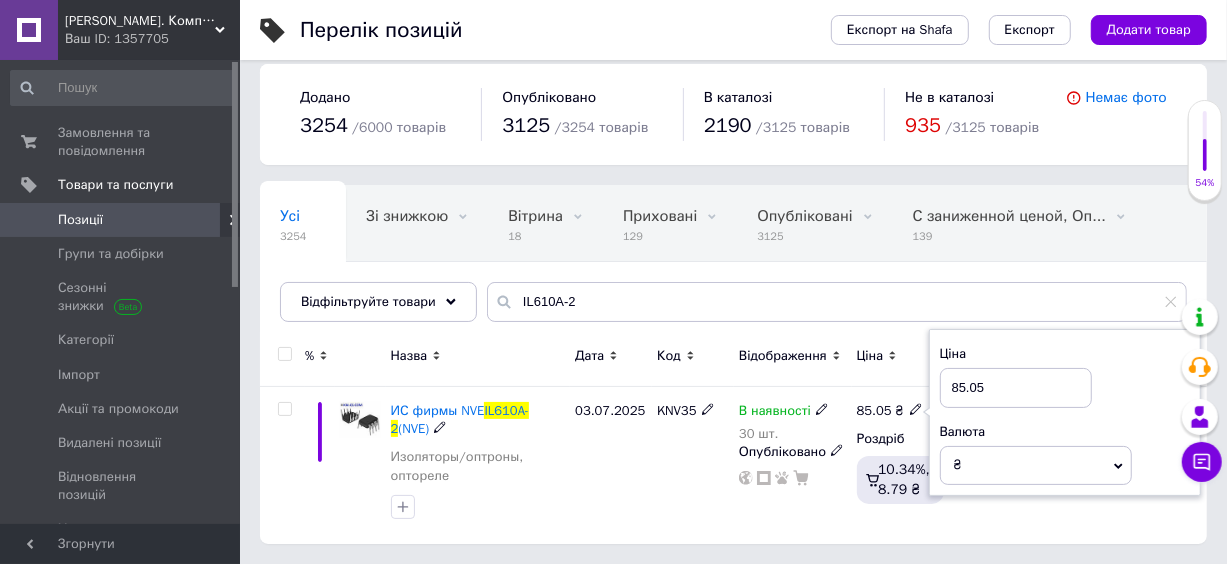drag, startPoint x: 993, startPoint y: 391, endPoint x: 875, endPoint y: 380, distance: 118.511604 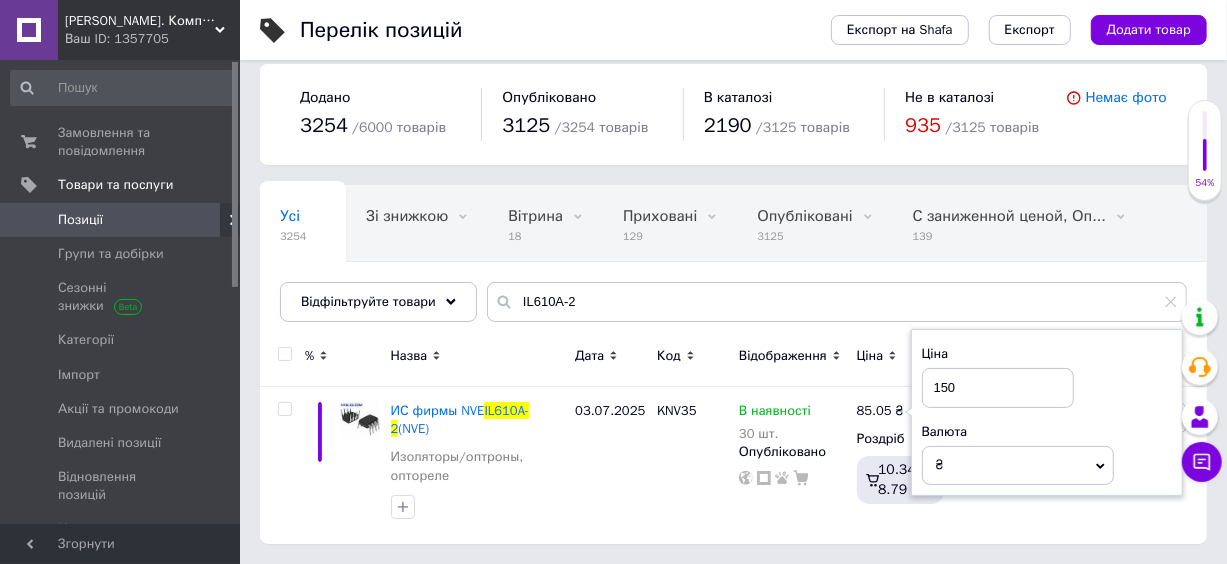 type on "150" 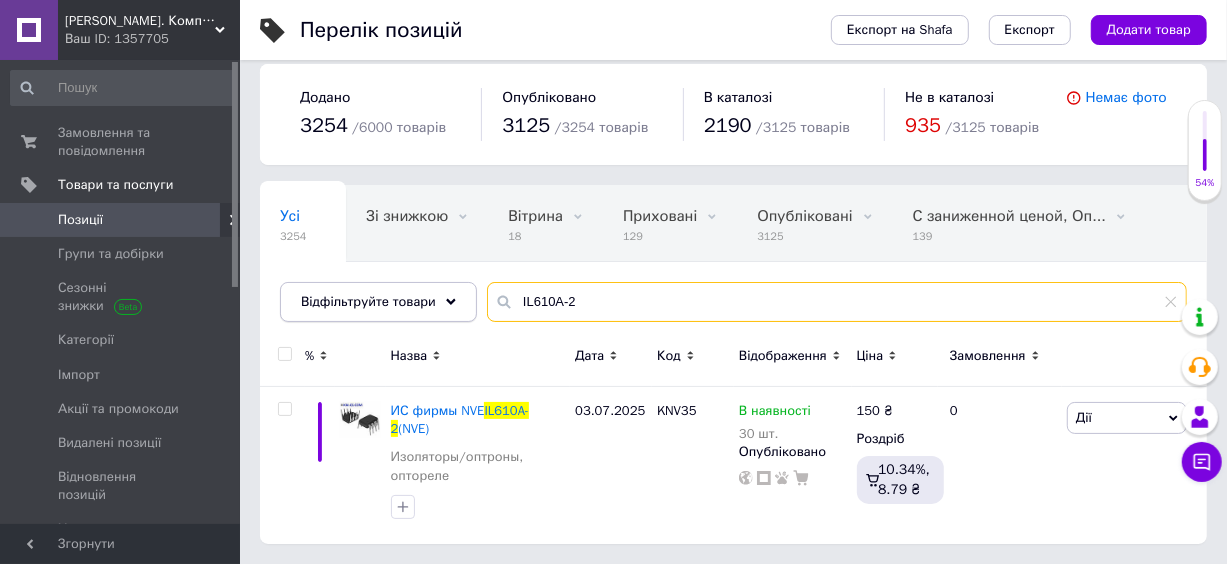 drag, startPoint x: 583, startPoint y: 292, endPoint x: 457, endPoint y: 288, distance: 126.06348 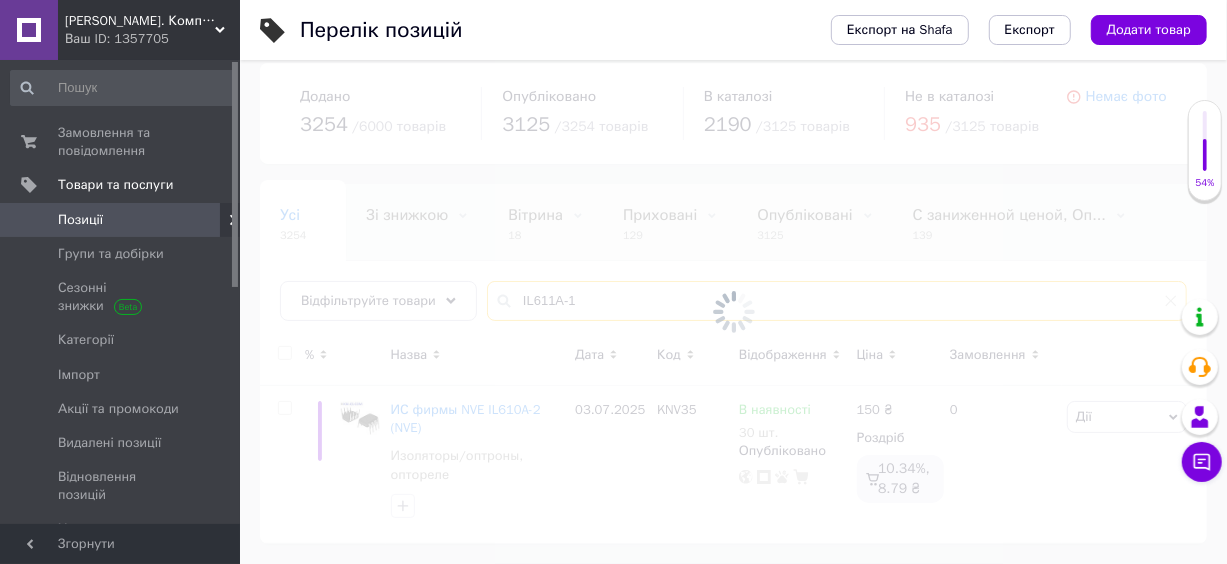 type on "IL611A-1" 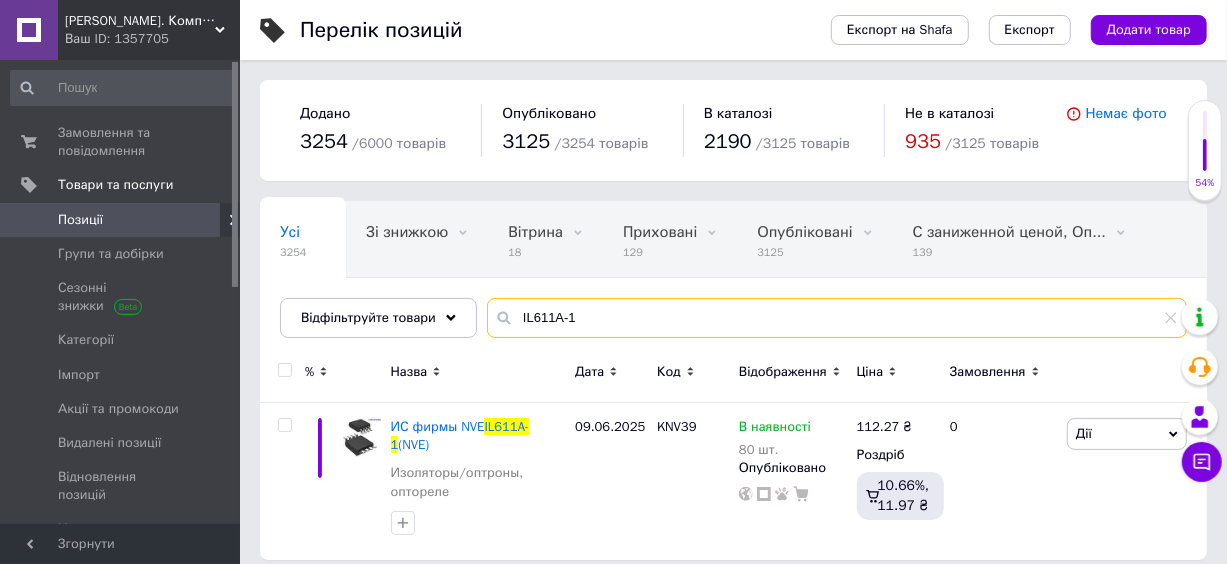 scroll, scrollTop: 27, scrollLeft: 0, axis: vertical 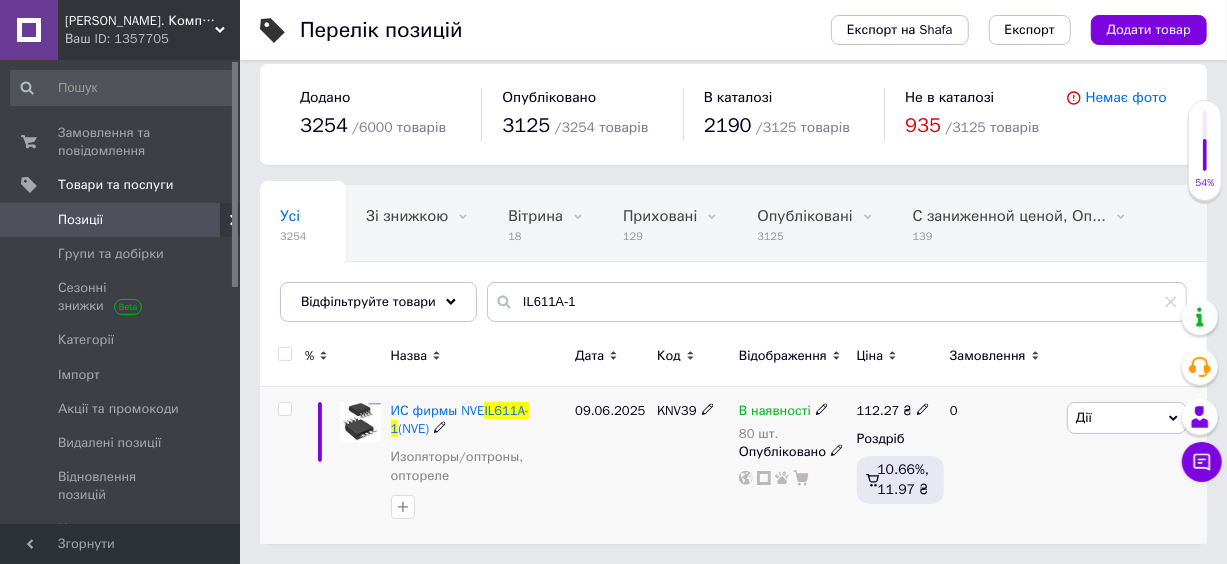 click 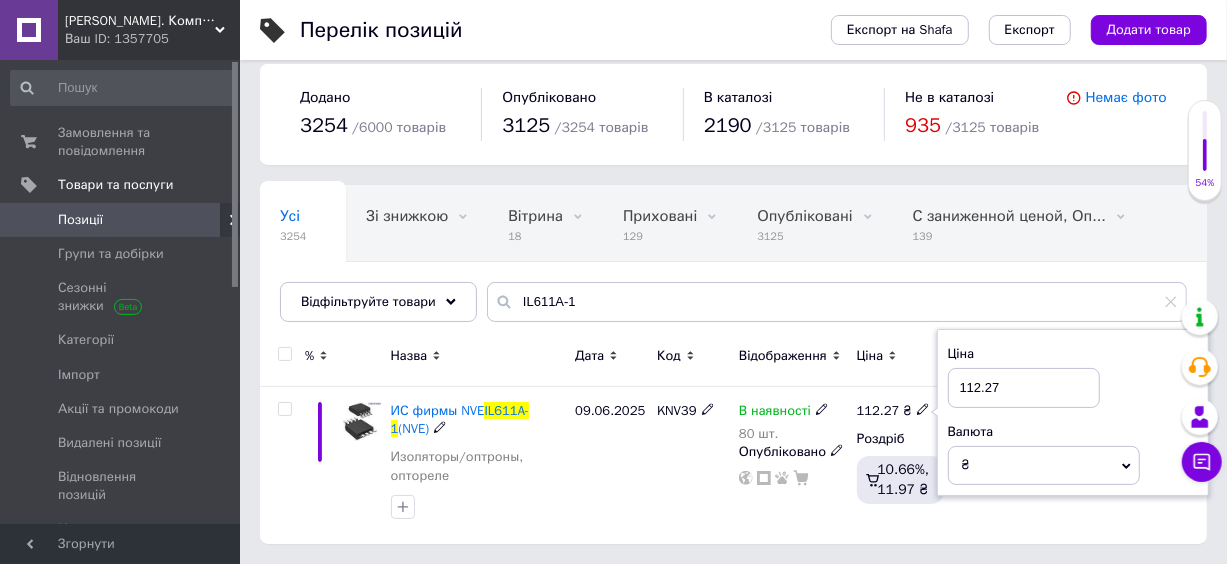 drag, startPoint x: 1004, startPoint y: 392, endPoint x: 931, endPoint y: 384, distance: 73.43705 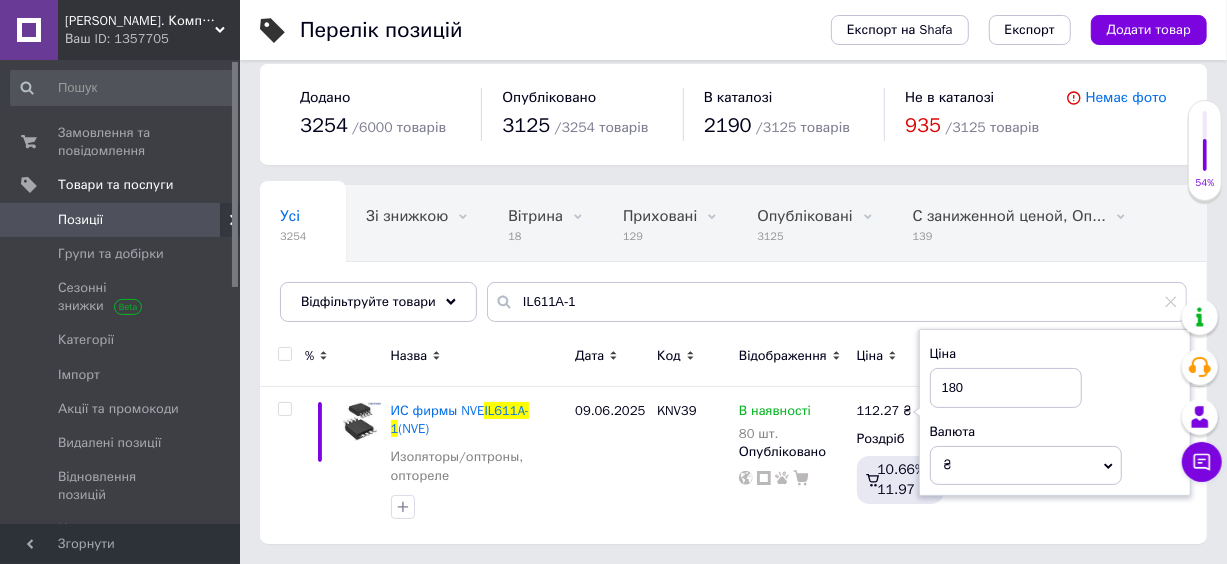 type on "180" 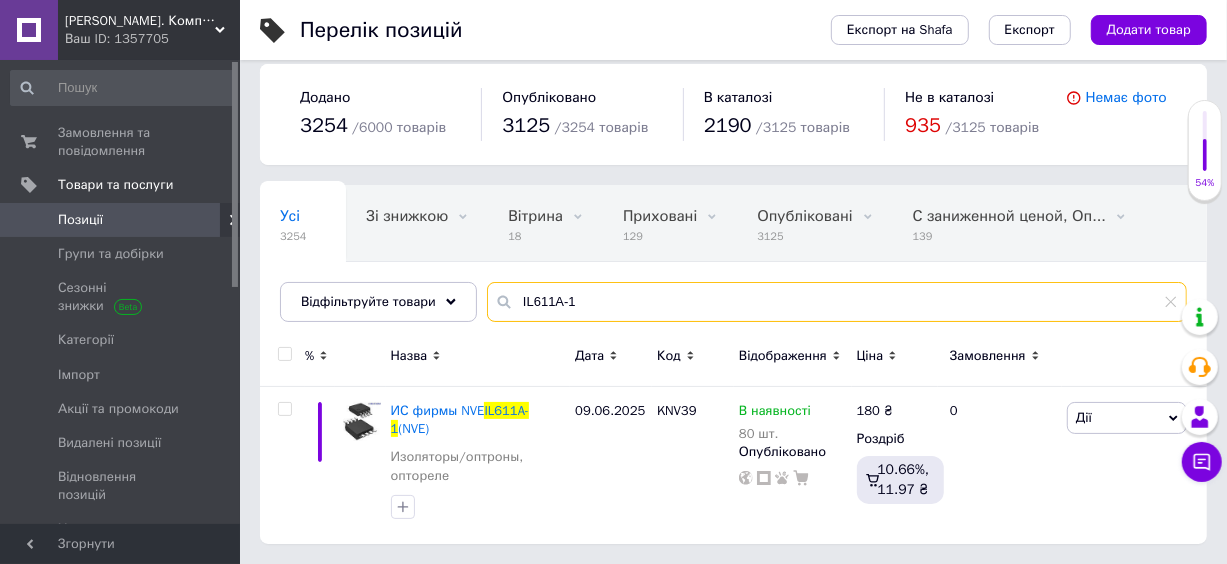 click on "IL611A-1" at bounding box center [837, 302] 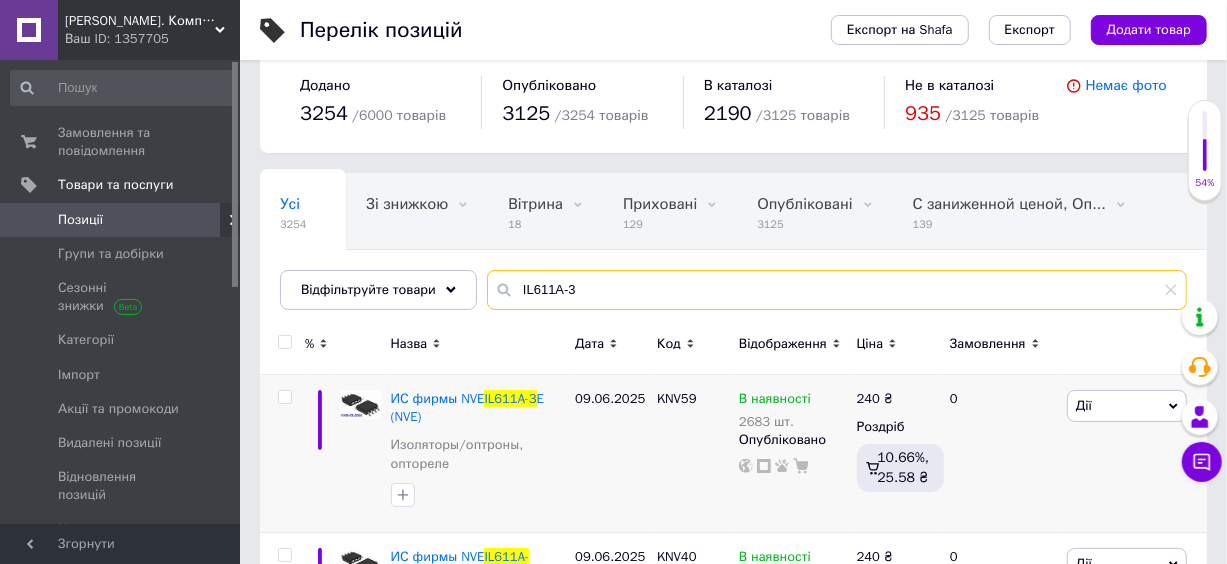 scroll, scrollTop: 391, scrollLeft: 0, axis: vertical 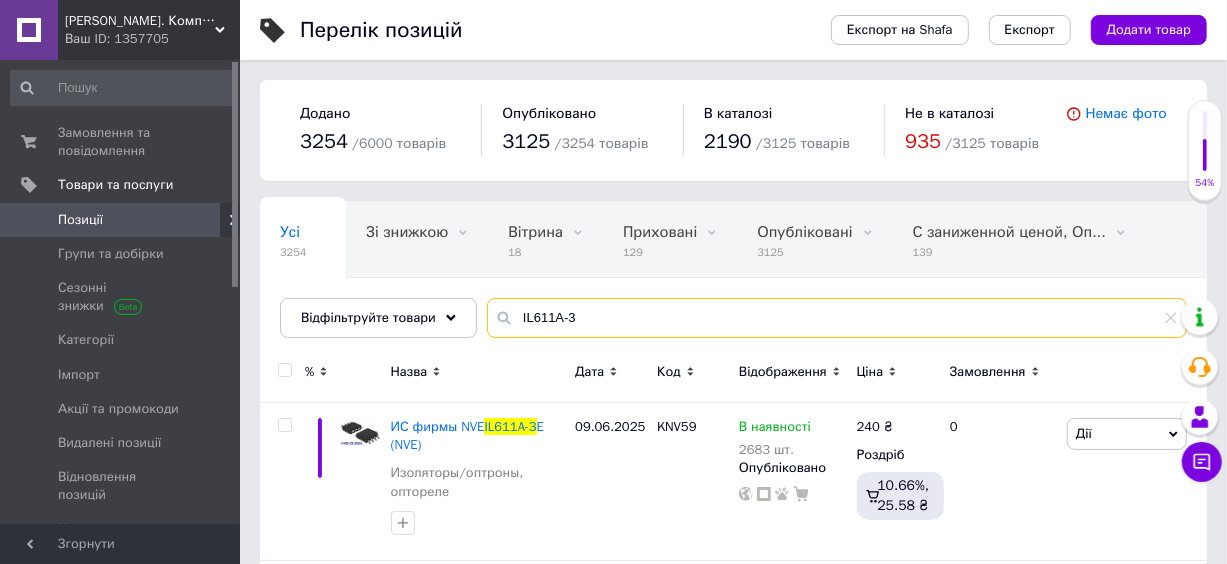 drag, startPoint x: 596, startPoint y: 318, endPoint x: 491, endPoint y: 311, distance: 105.23308 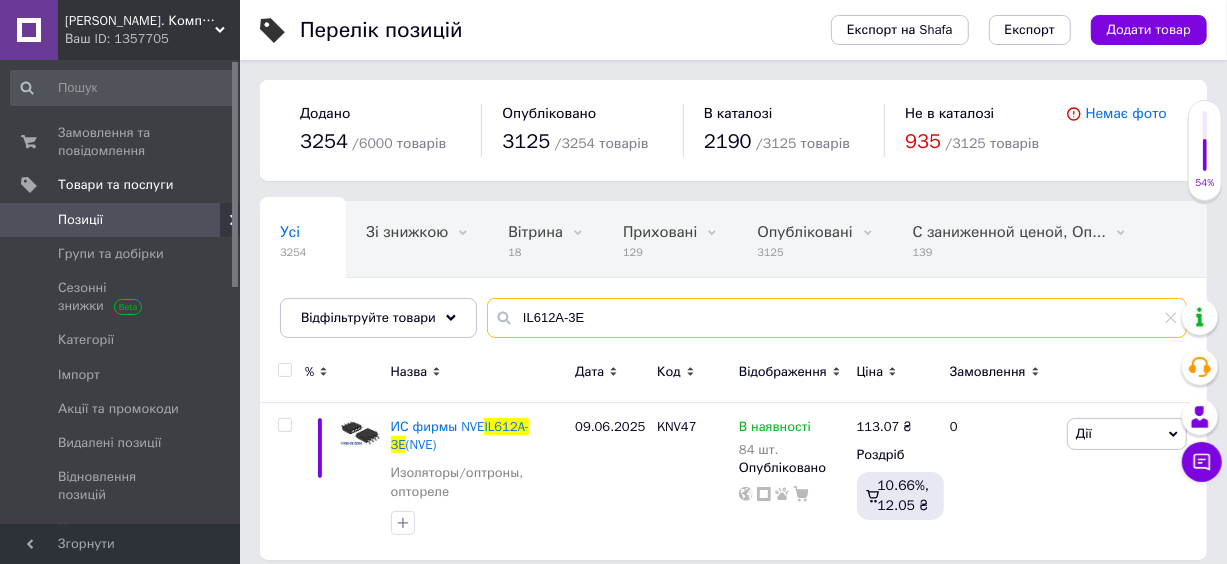 scroll, scrollTop: 27, scrollLeft: 0, axis: vertical 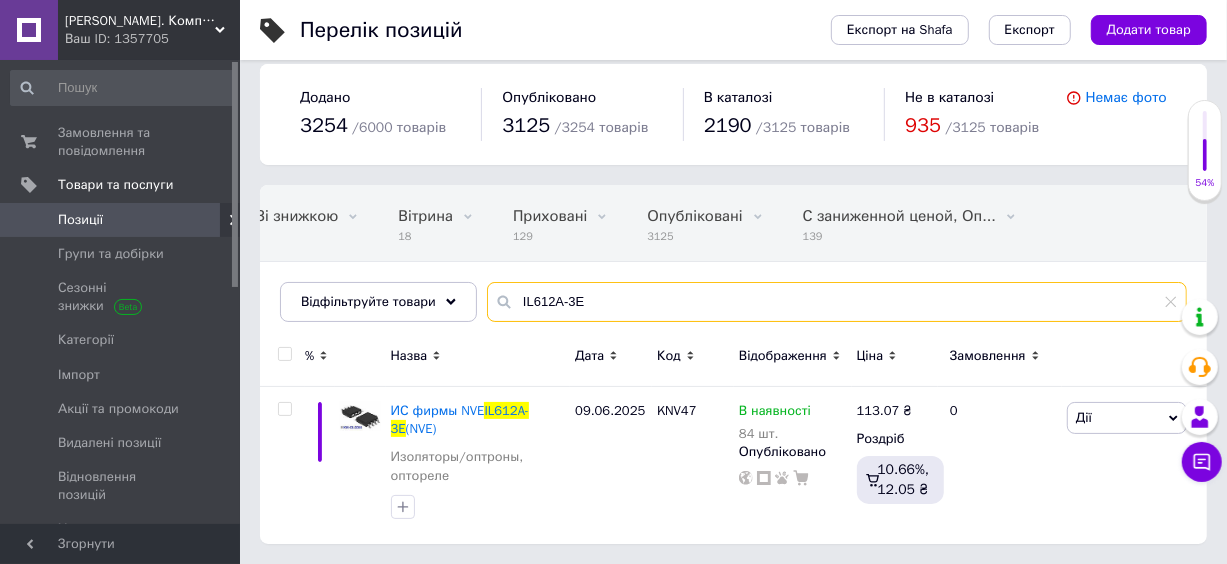 type on "IL612A-3E" 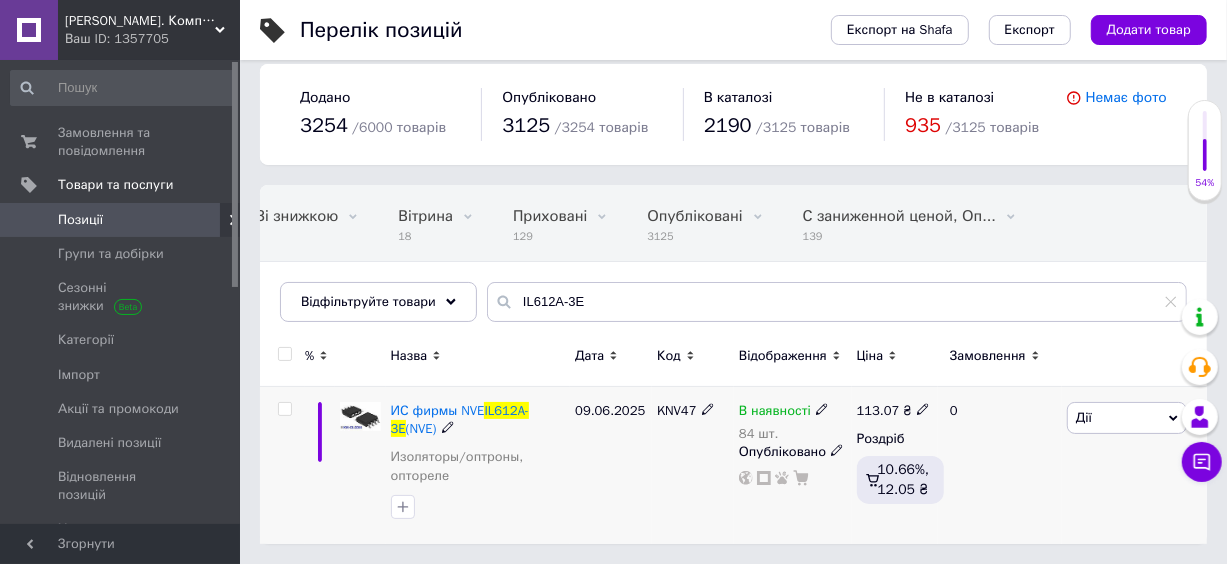 click 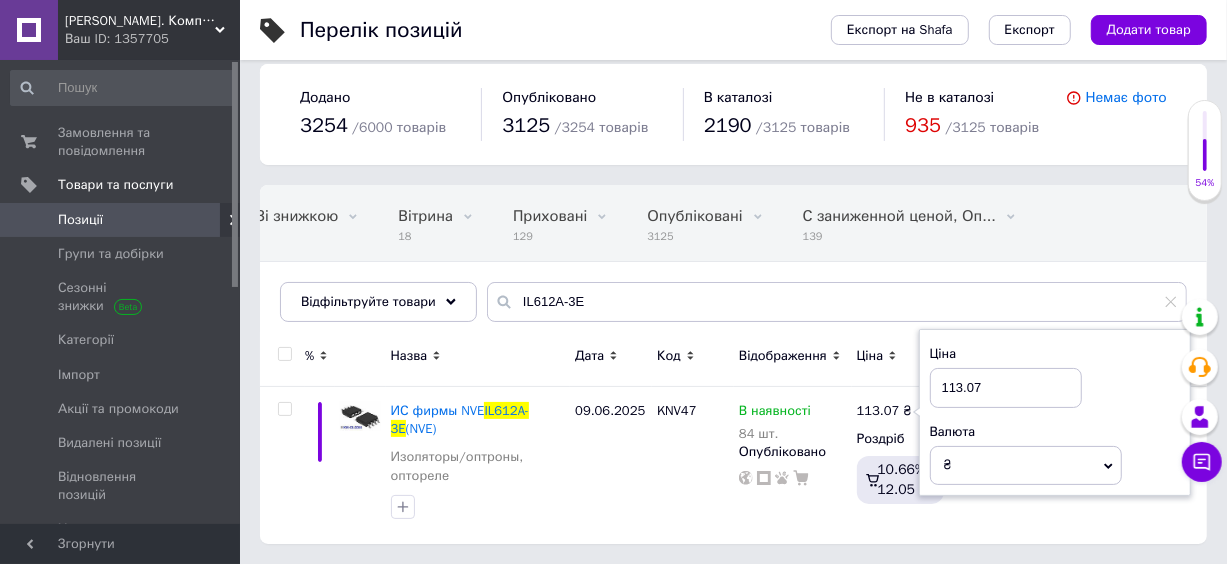 drag, startPoint x: 1005, startPoint y: 397, endPoint x: 908, endPoint y: 381, distance: 98.31073 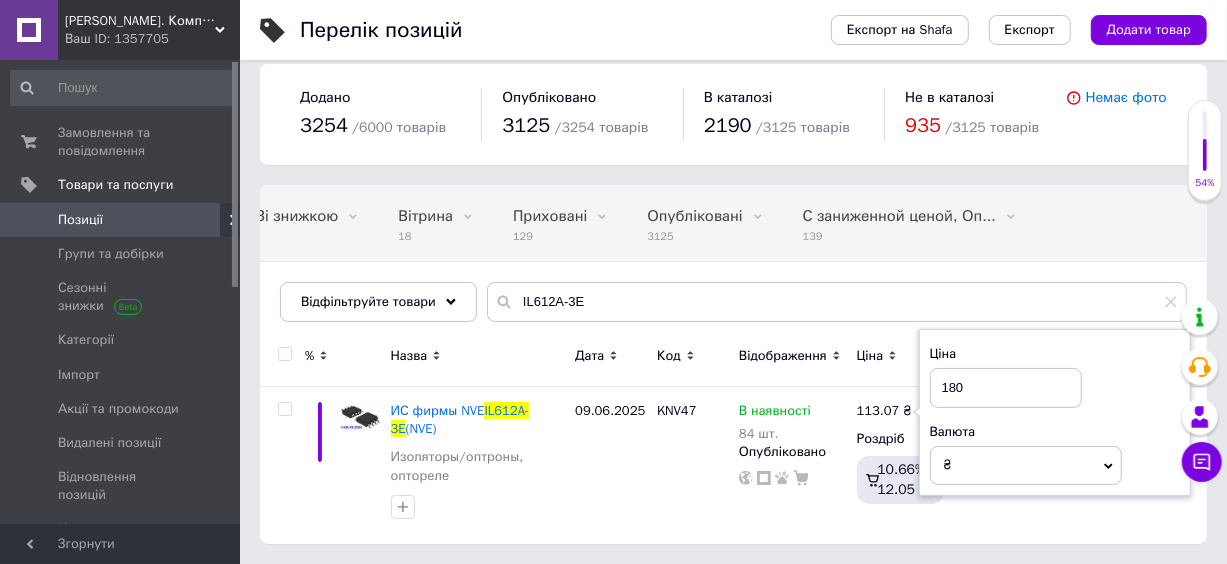type on "180" 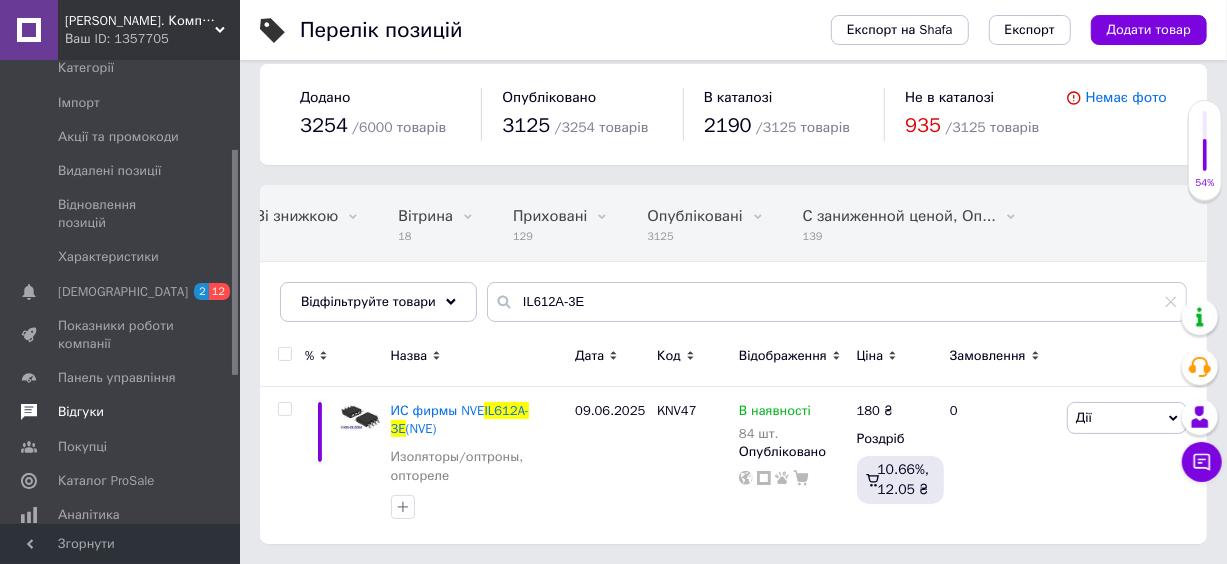 scroll, scrollTop: 363, scrollLeft: 0, axis: vertical 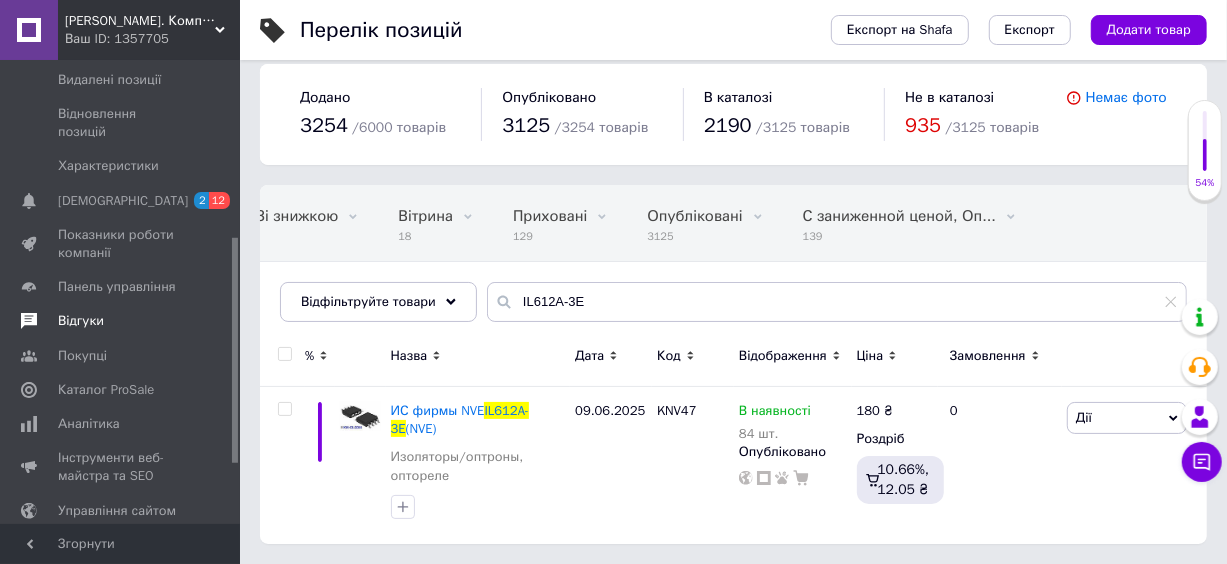 click on "Відгуки" at bounding box center [81, 321] 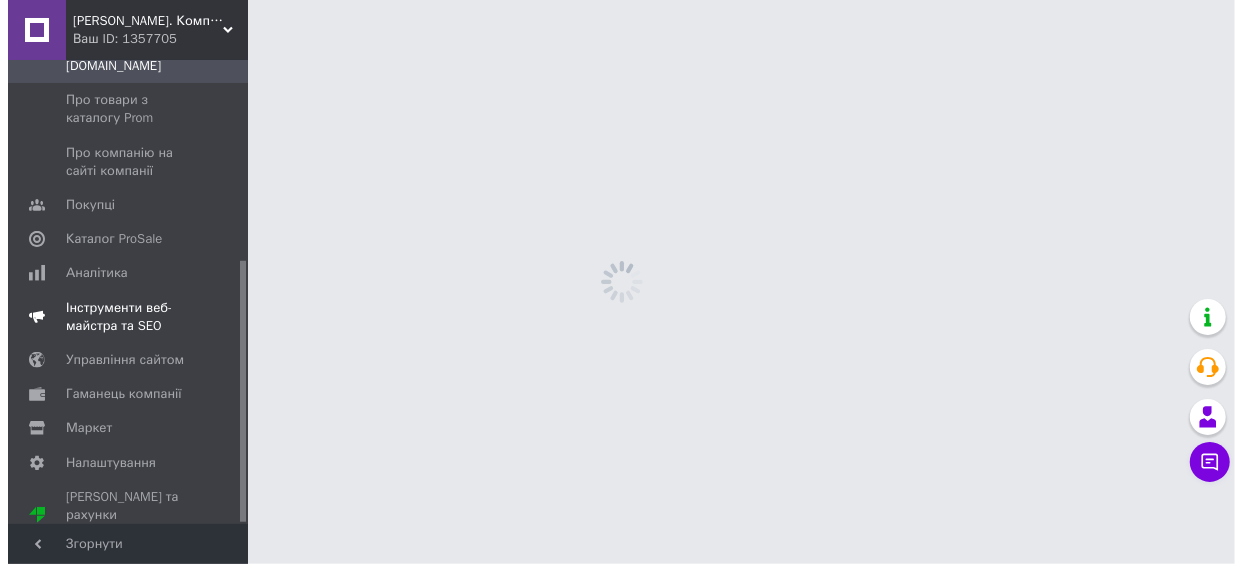 scroll, scrollTop: 0, scrollLeft: 0, axis: both 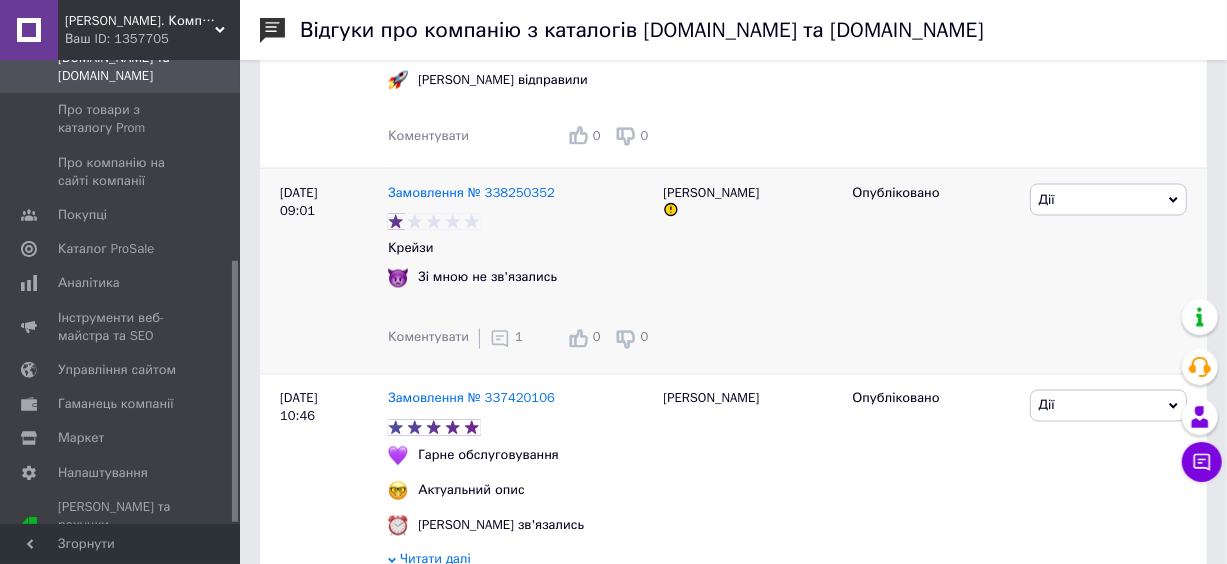 click 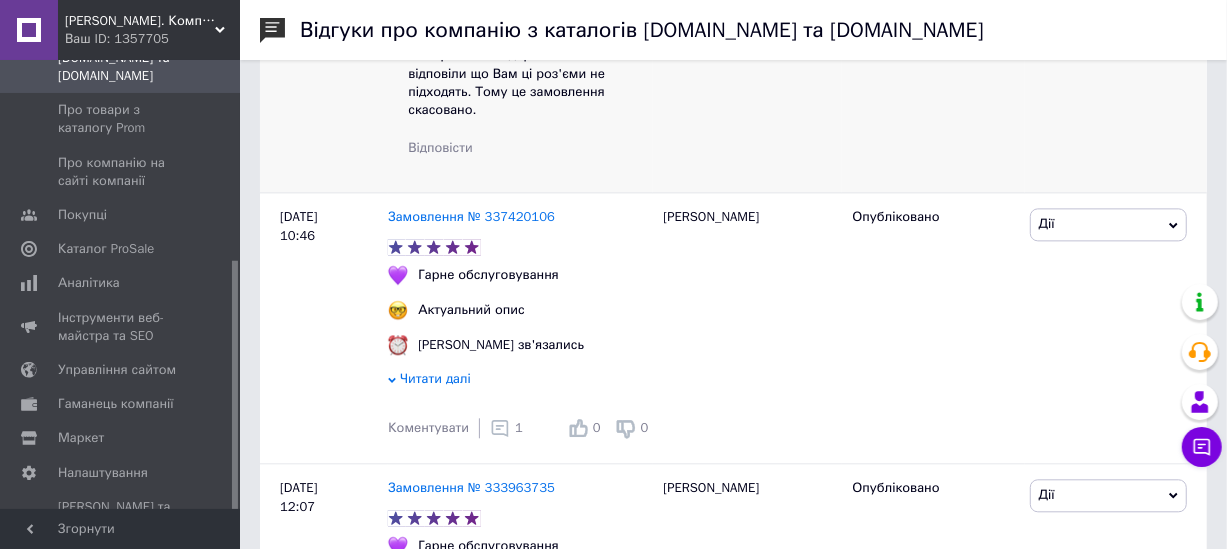 scroll, scrollTop: 2818, scrollLeft: 0, axis: vertical 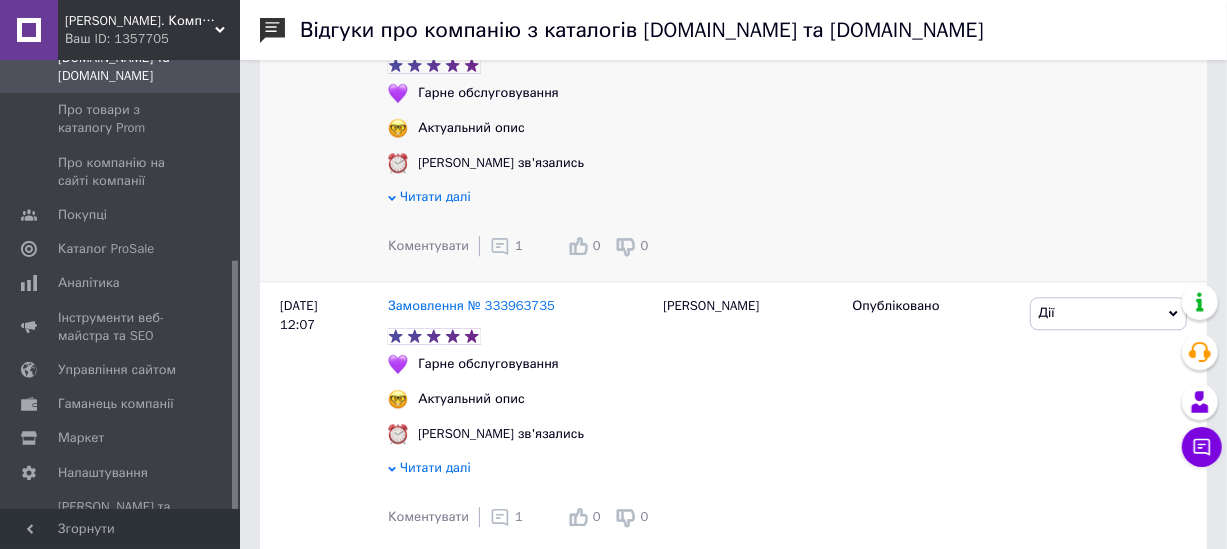 click 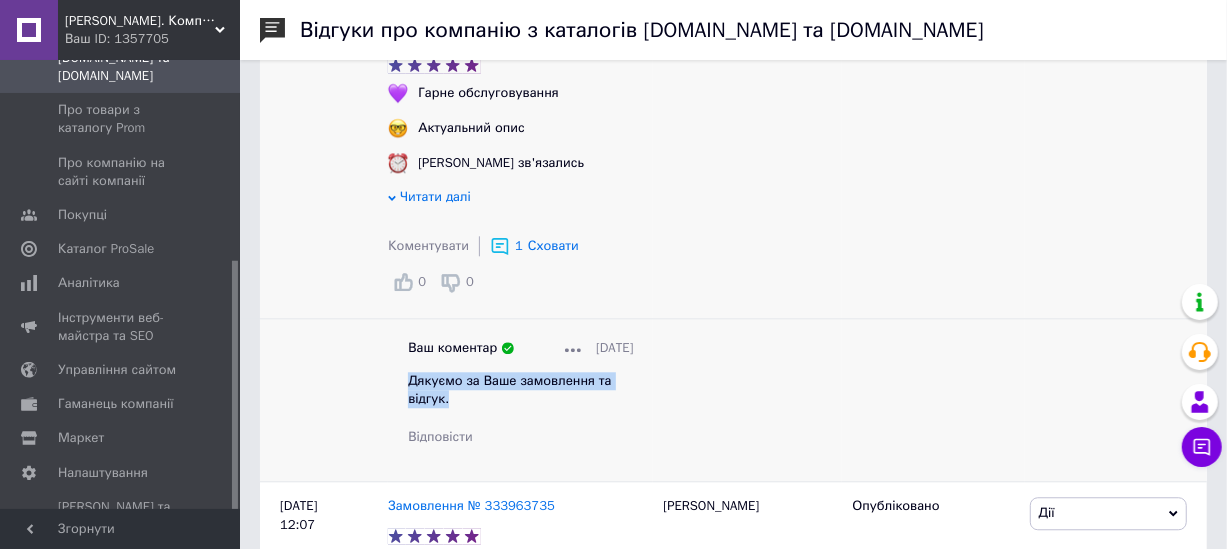 drag, startPoint x: 406, startPoint y: 341, endPoint x: 462, endPoint y: 360, distance: 59.135437 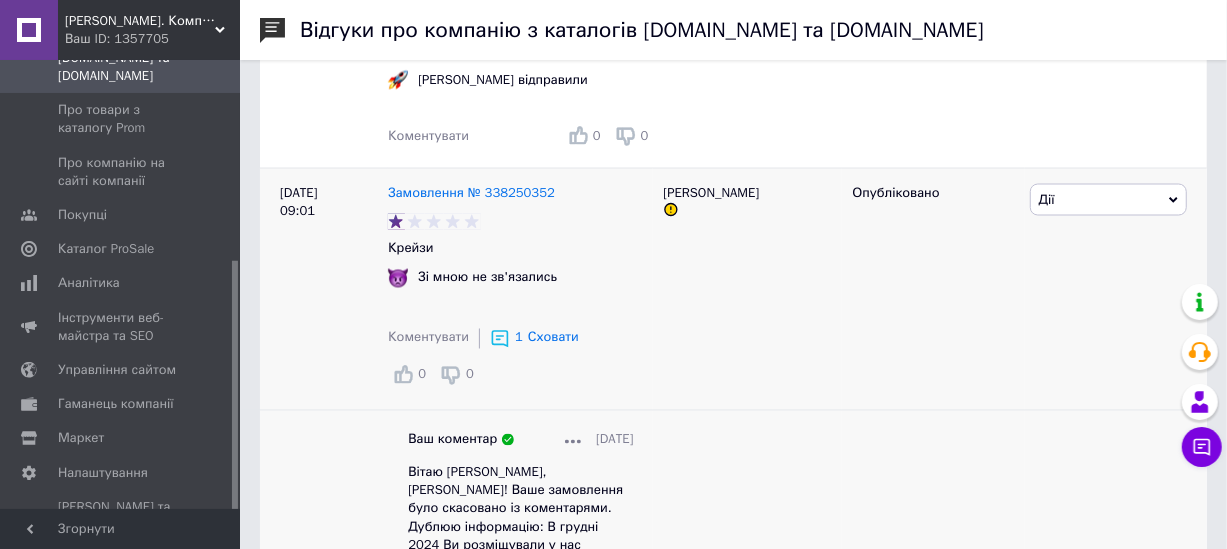 scroll, scrollTop: 1909, scrollLeft: 0, axis: vertical 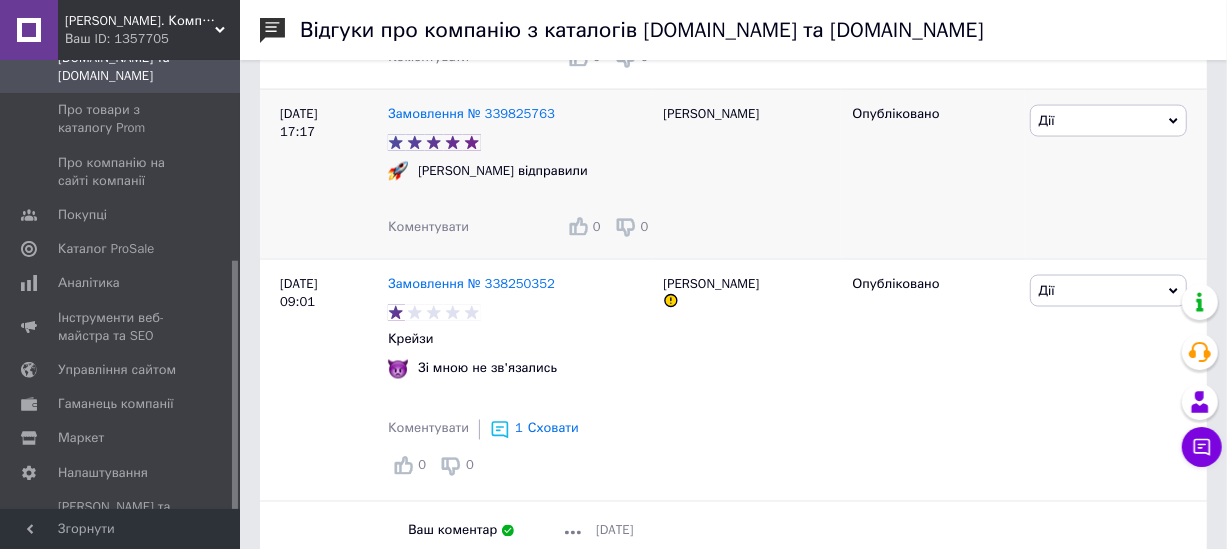 click on "Коментувати" at bounding box center [428, 226] 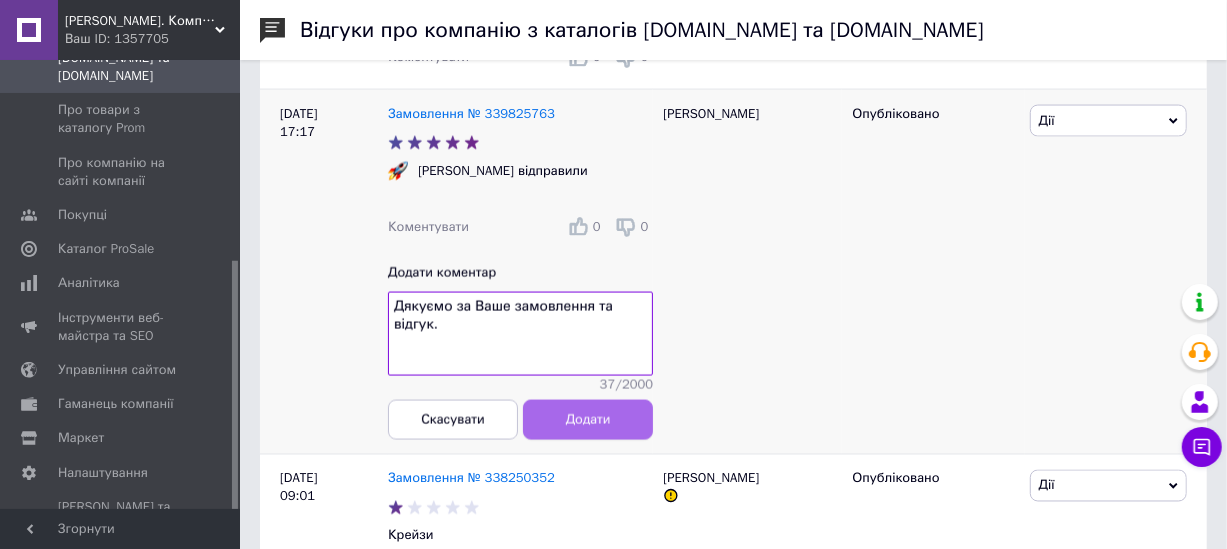 type on "Дякуємо за Ваше замовлення та відгук." 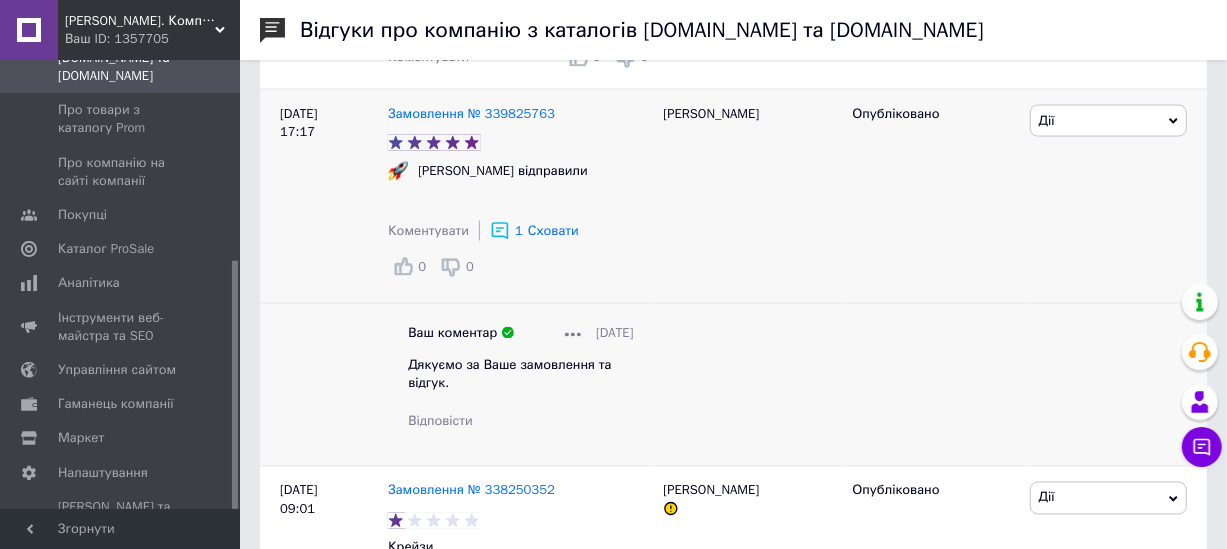 scroll, scrollTop: 1727, scrollLeft: 0, axis: vertical 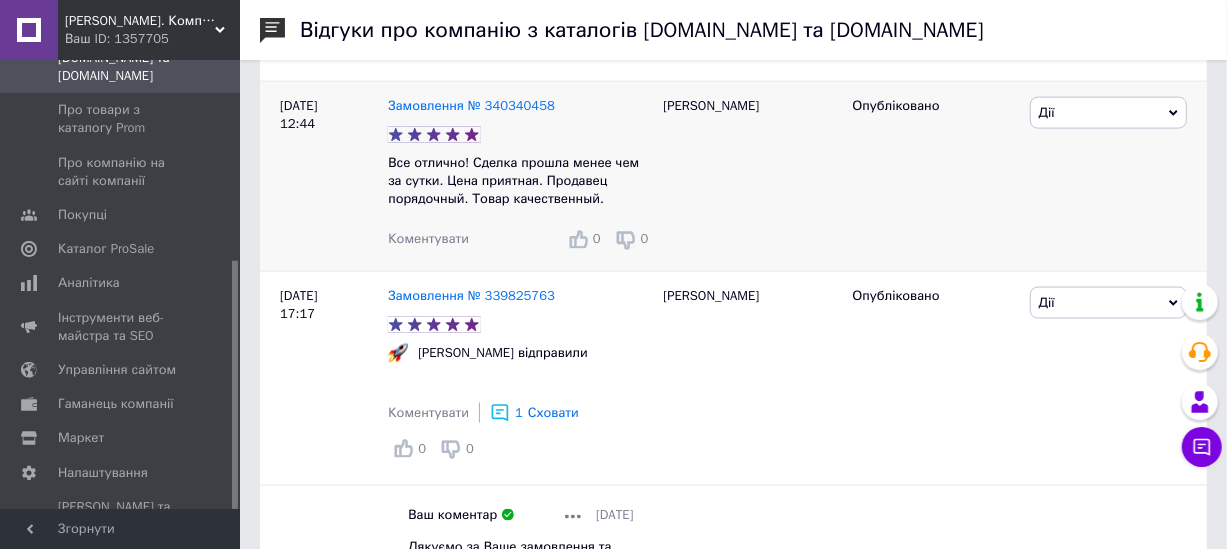 click on "Коментувати" at bounding box center [428, 238] 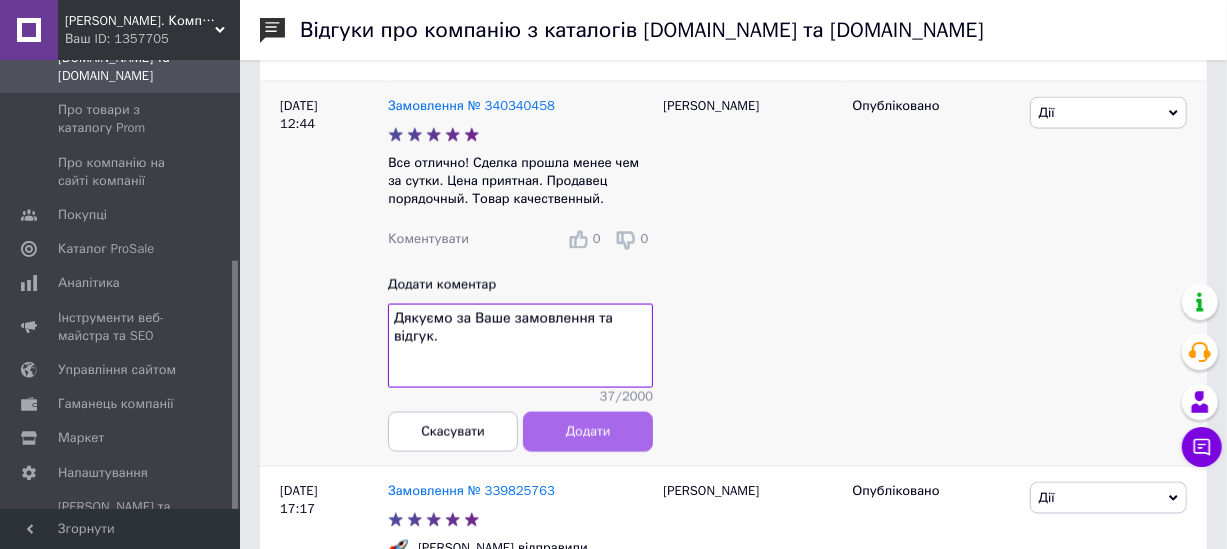 type on "Дякуємо за Ваше замовлення та відгук." 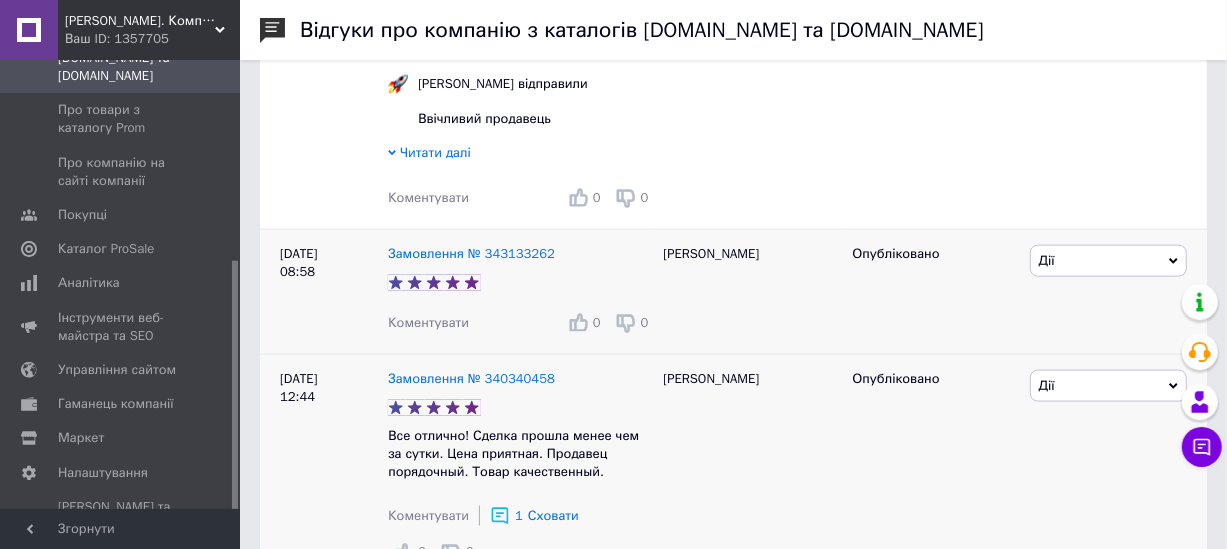 scroll, scrollTop: 1363, scrollLeft: 0, axis: vertical 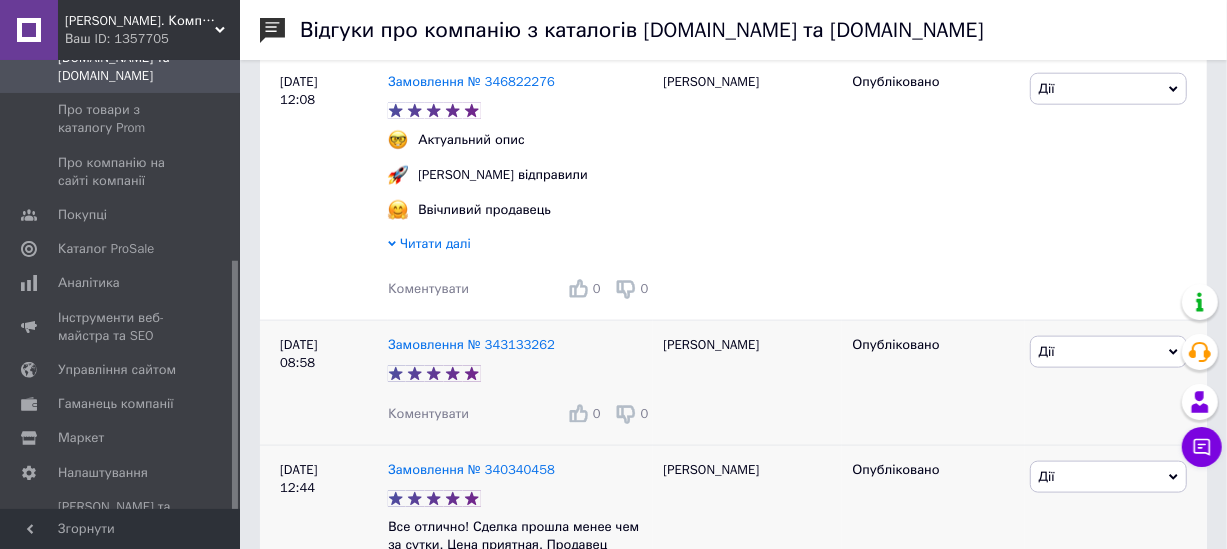 click on "Коментувати" at bounding box center [428, 413] 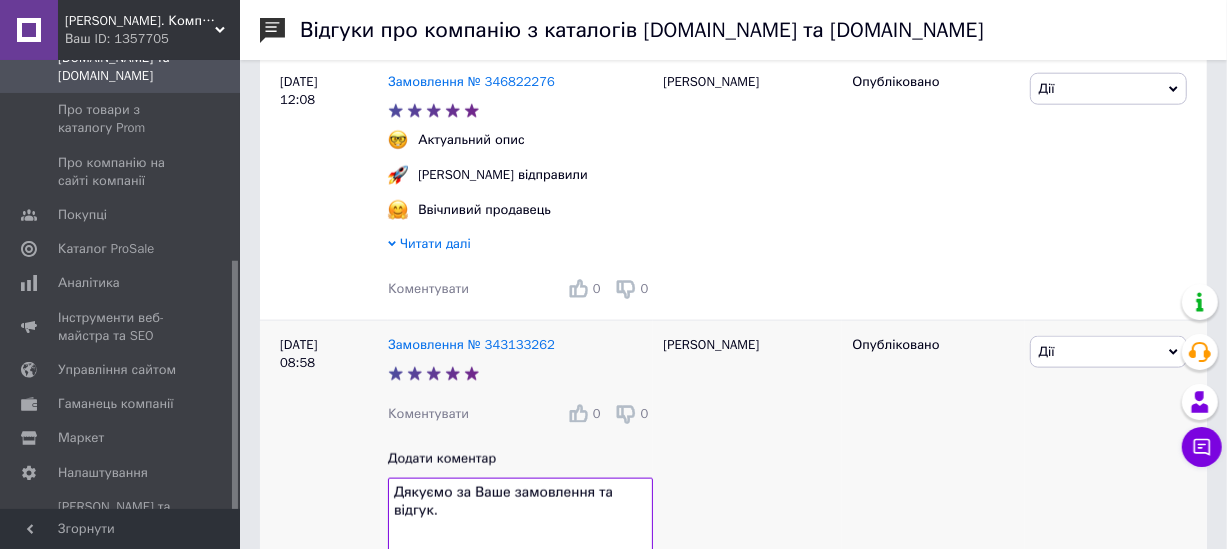scroll, scrollTop: 1545, scrollLeft: 0, axis: vertical 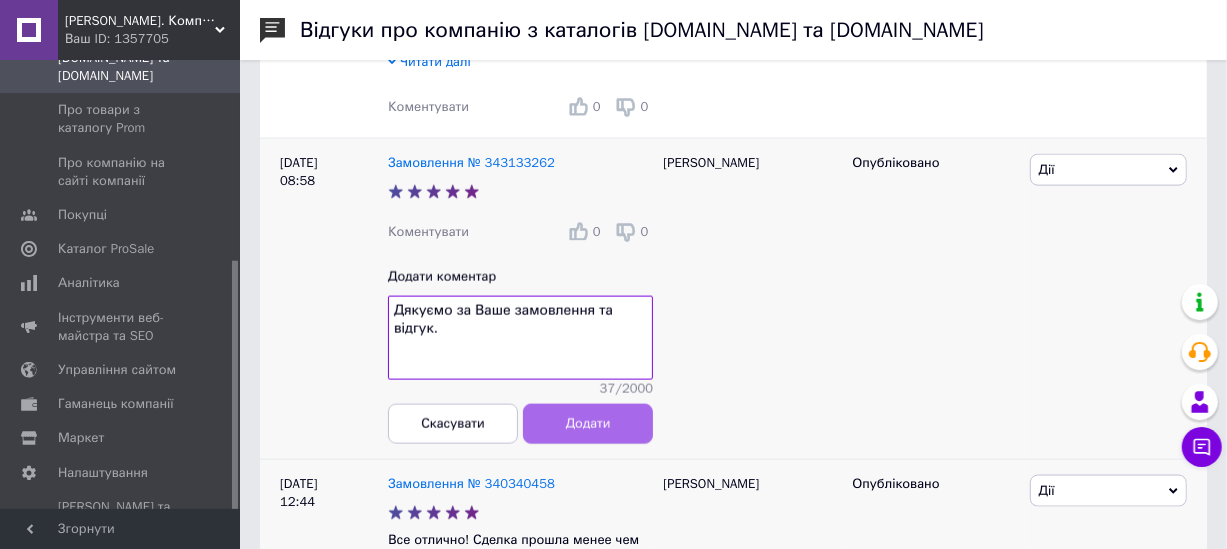 type on "Дякуємо за Ваше замовлення та відгук." 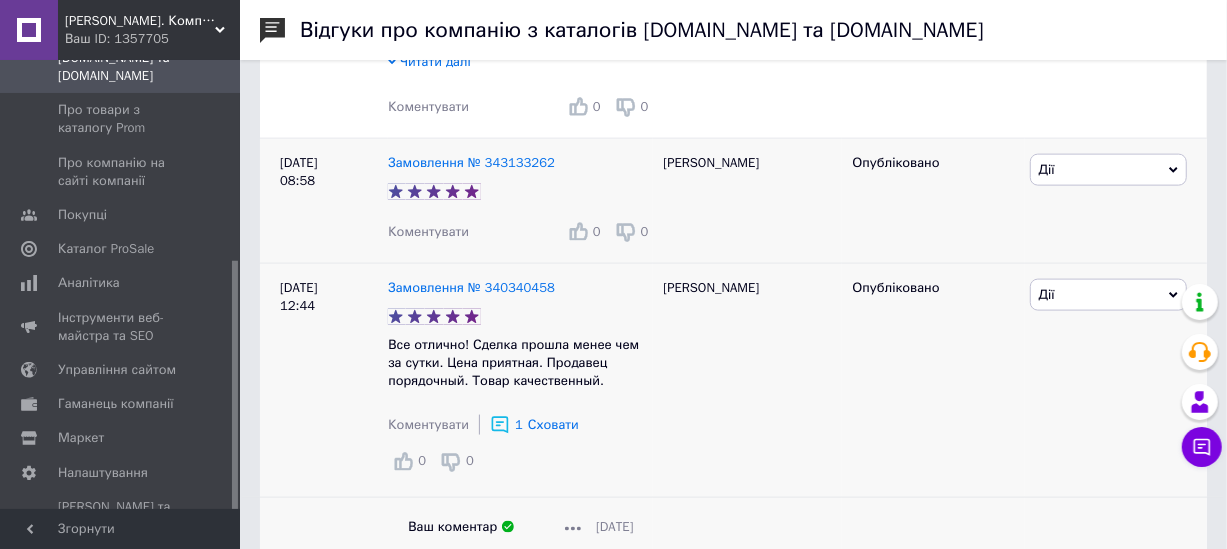 scroll, scrollTop: 1454, scrollLeft: 0, axis: vertical 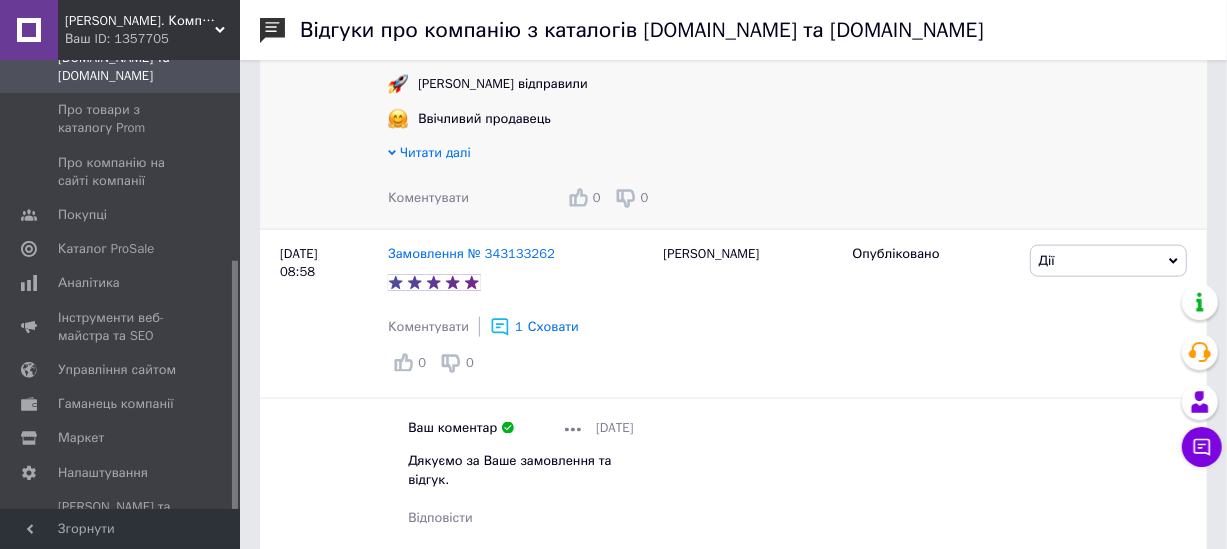 click on "Коментувати 0 0" at bounding box center [520, 198] 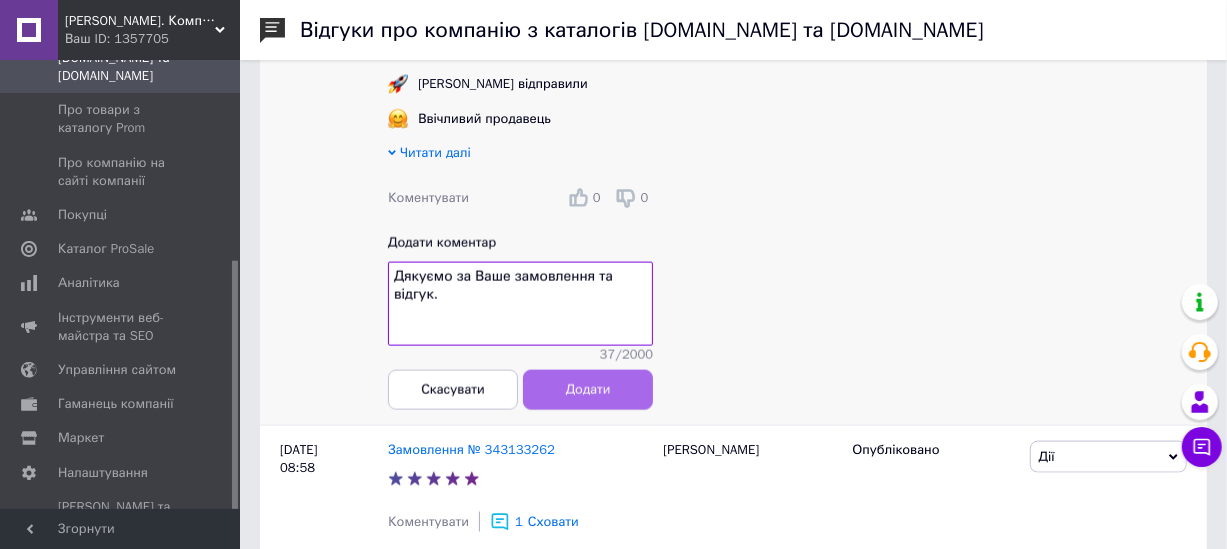 type on "Дякуємо за Ваше замовлення та відгук." 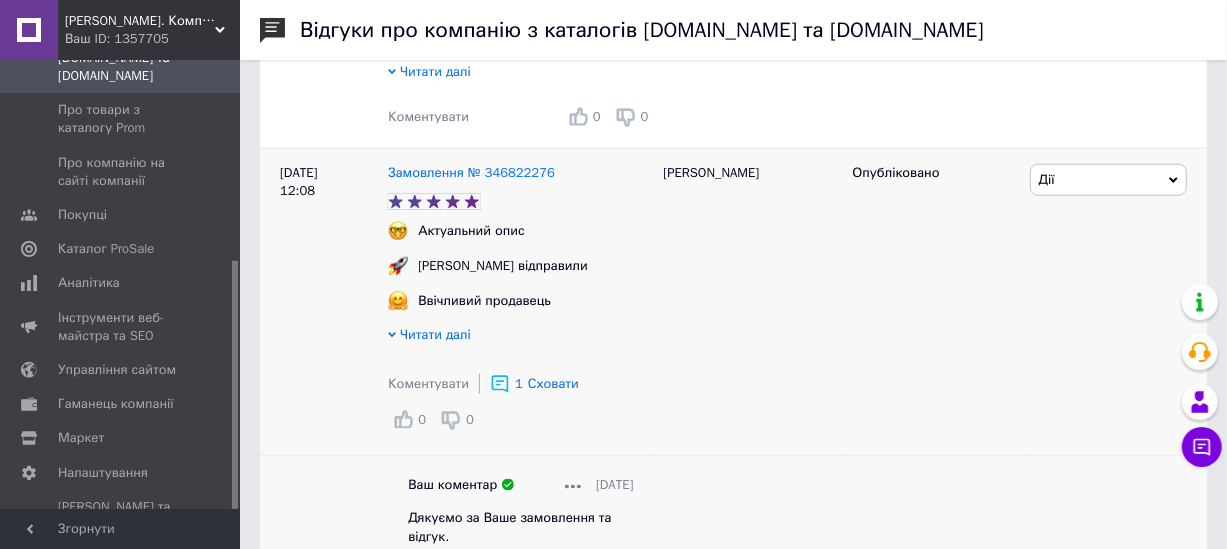 scroll, scrollTop: 1181, scrollLeft: 0, axis: vertical 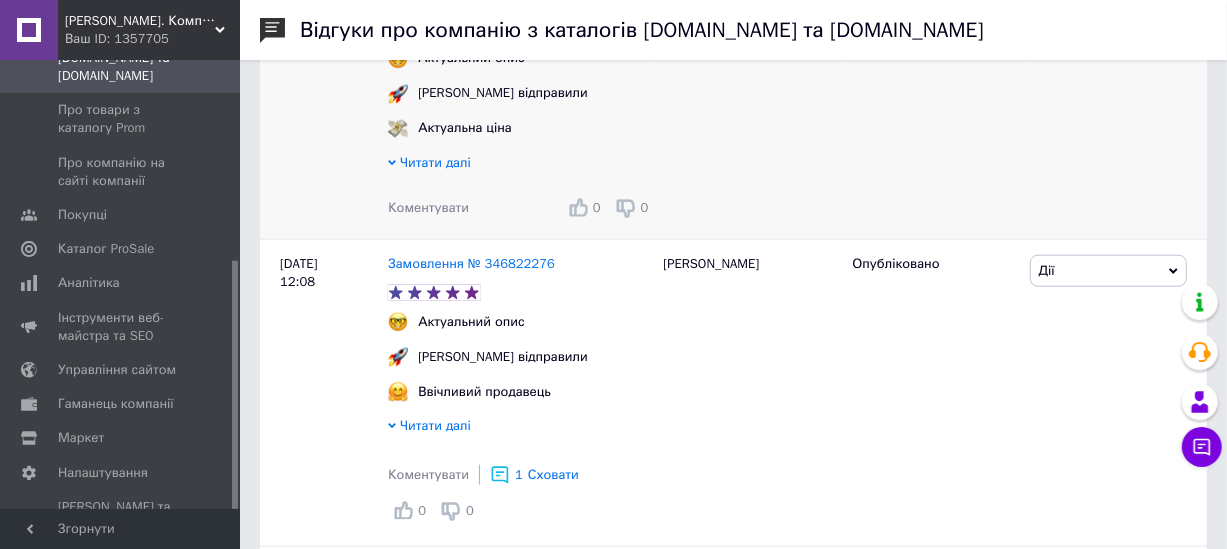 click on "Коментувати" at bounding box center [428, 207] 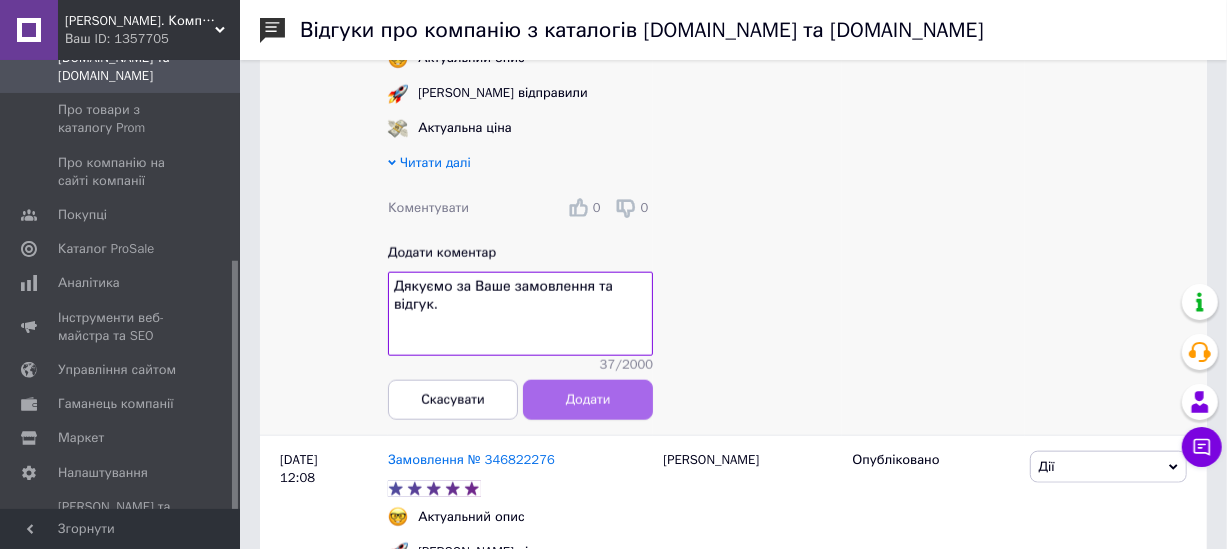 type on "Дякуємо за Ваше замовлення та відгук." 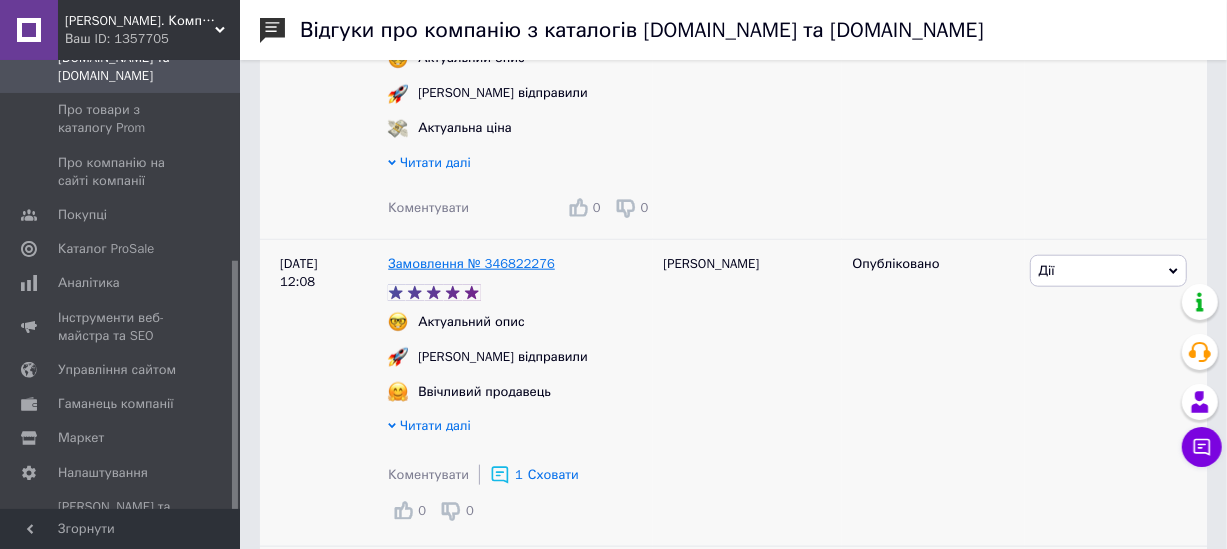 scroll, scrollTop: 909, scrollLeft: 0, axis: vertical 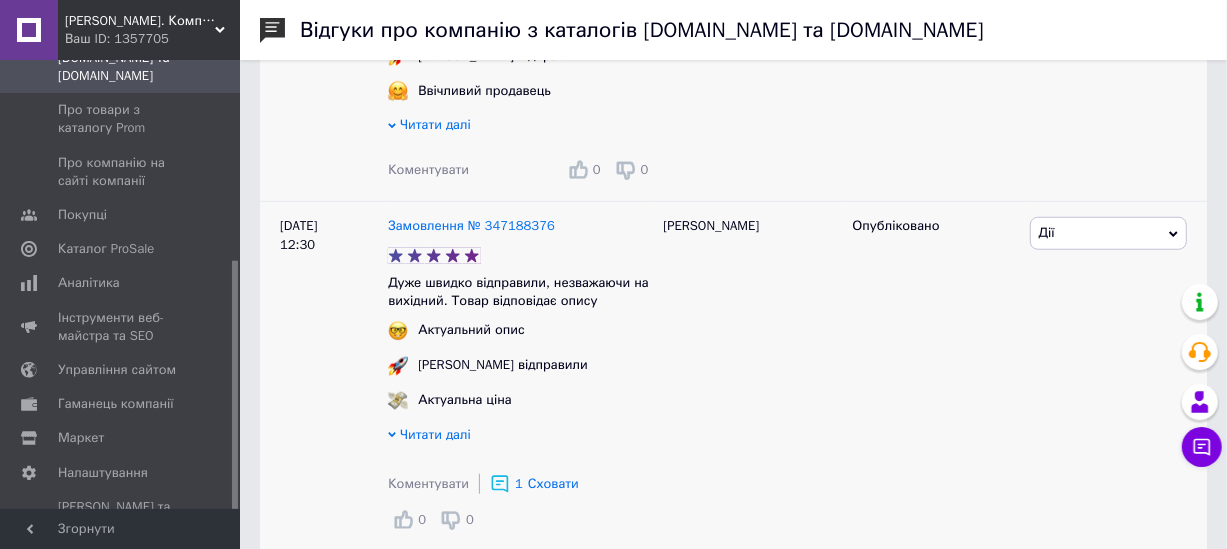 click on "Коментувати" at bounding box center (428, 169) 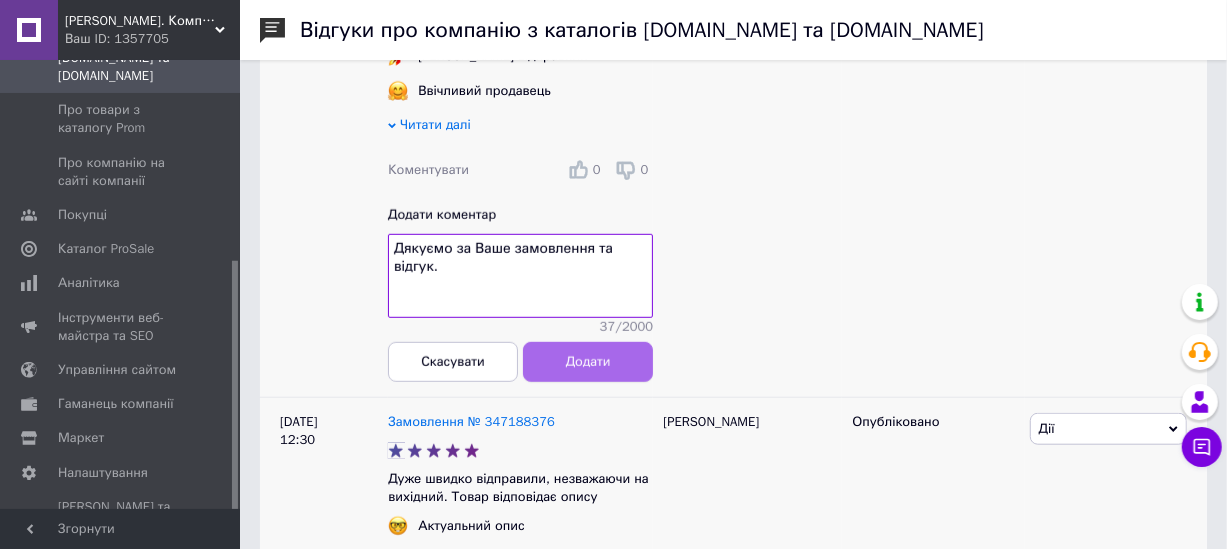 type on "Дякуємо за Ваше замовлення та відгук." 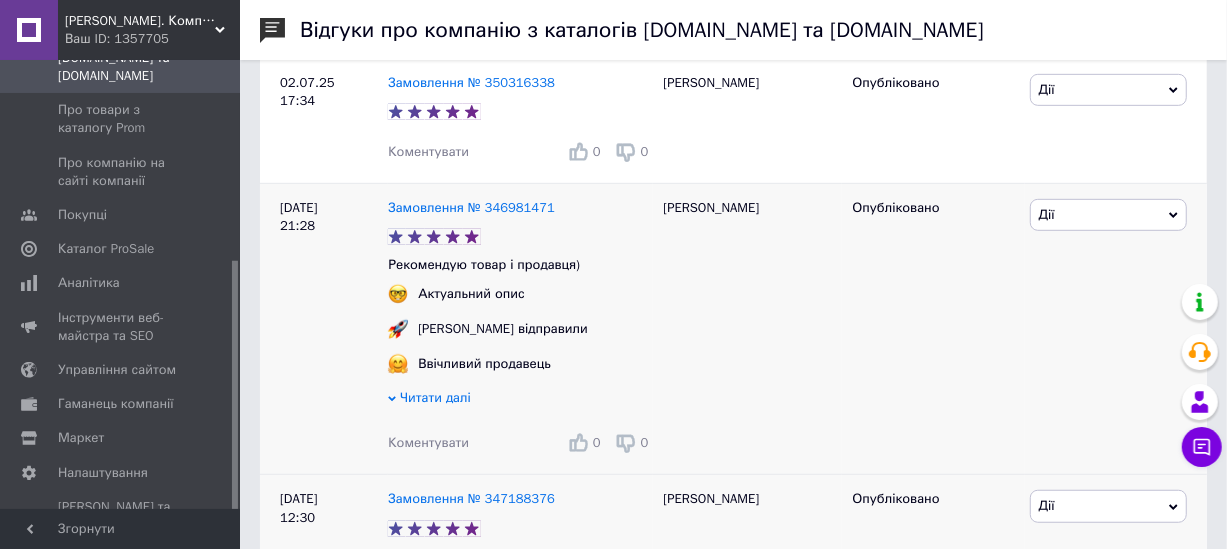 scroll, scrollTop: 545, scrollLeft: 0, axis: vertical 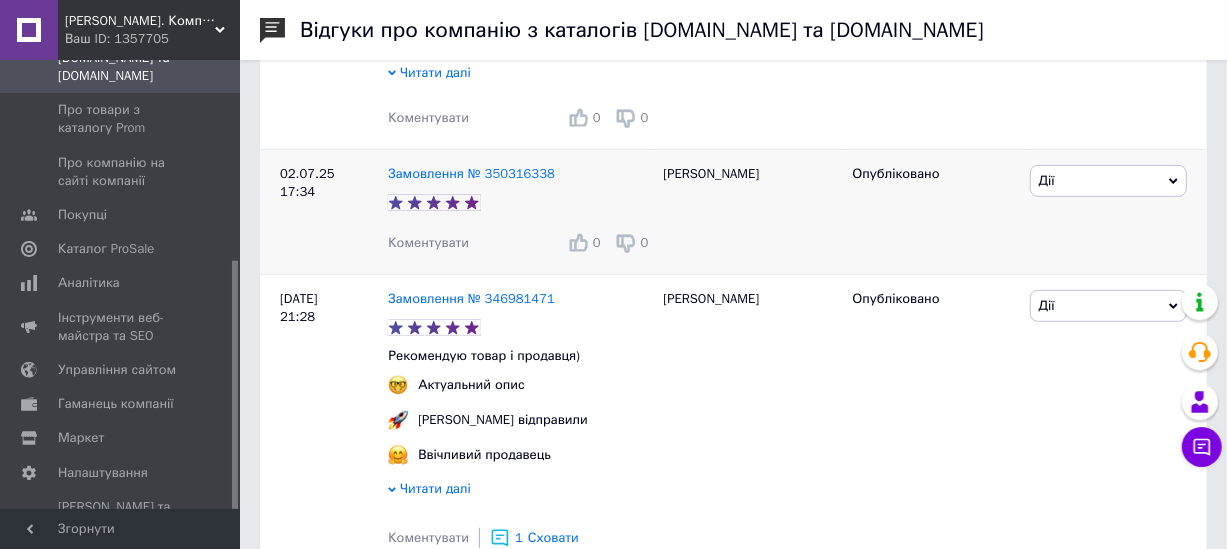 click on "Коментувати" at bounding box center [428, 242] 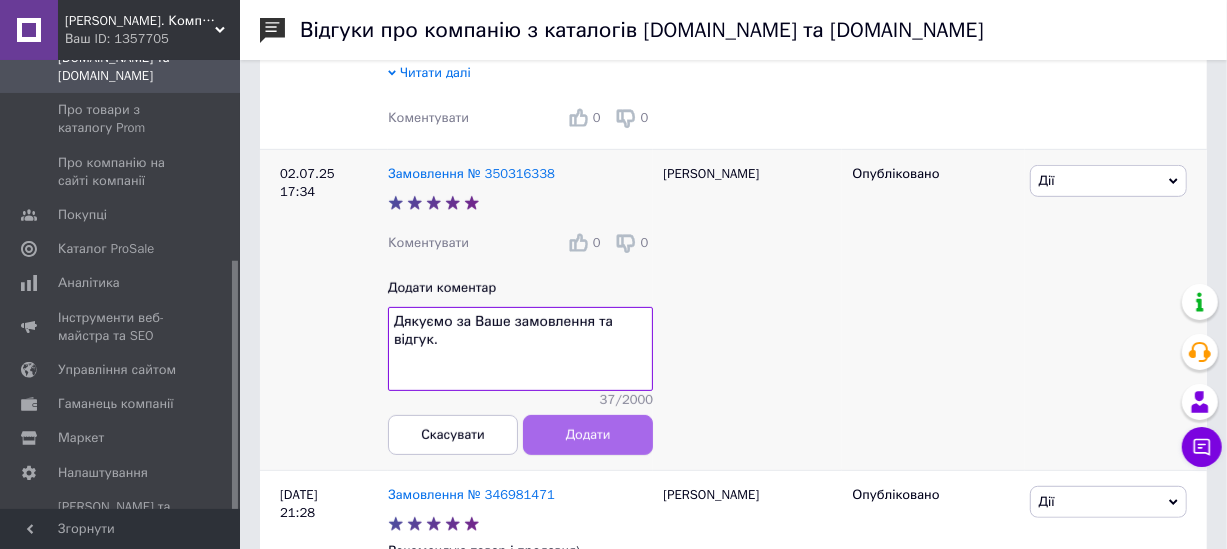 type on "Дякуємо за Ваше замовлення та відгук." 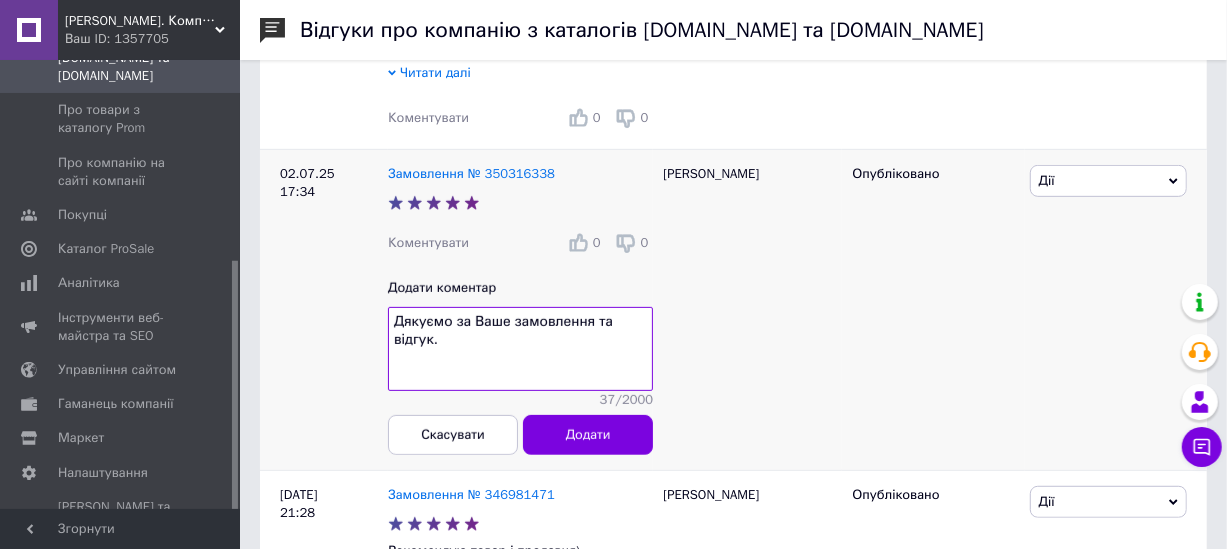 drag, startPoint x: 580, startPoint y: 420, endPoint x: 554, endPoint y: 386, distance: 42.80187 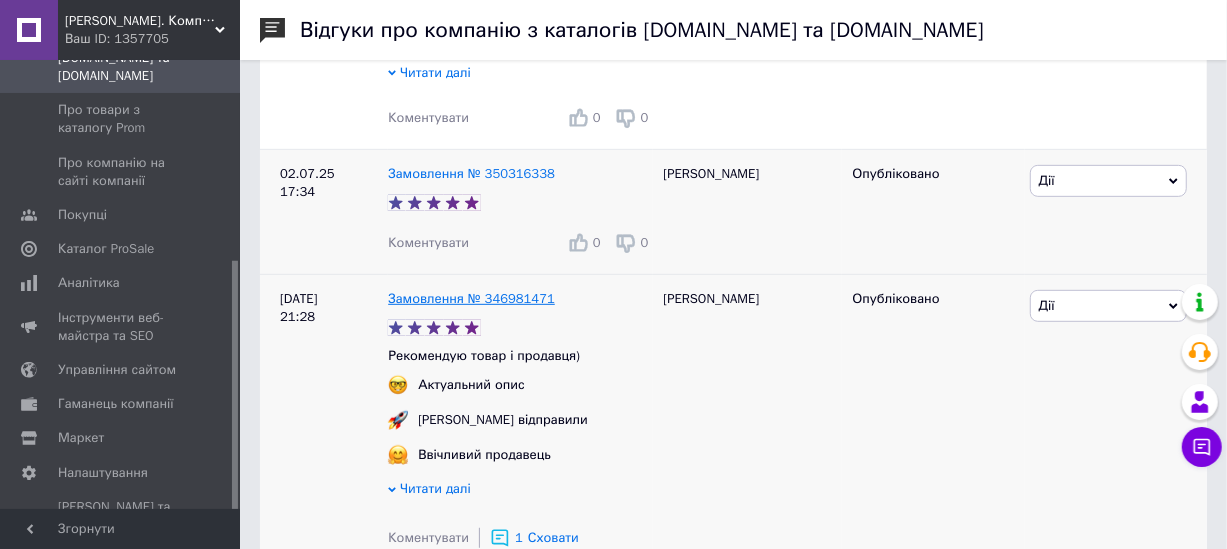 scroll, scrollTop: 363, scrollLeft: 0, axis: vertical 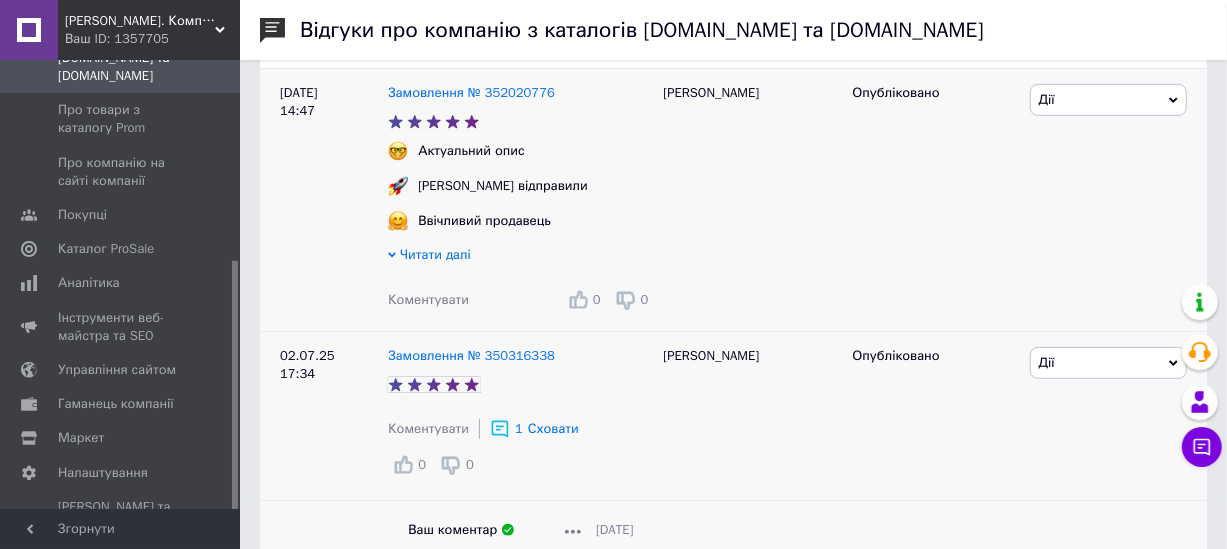 click on "Коментувати" at bounding box center (428, 299) 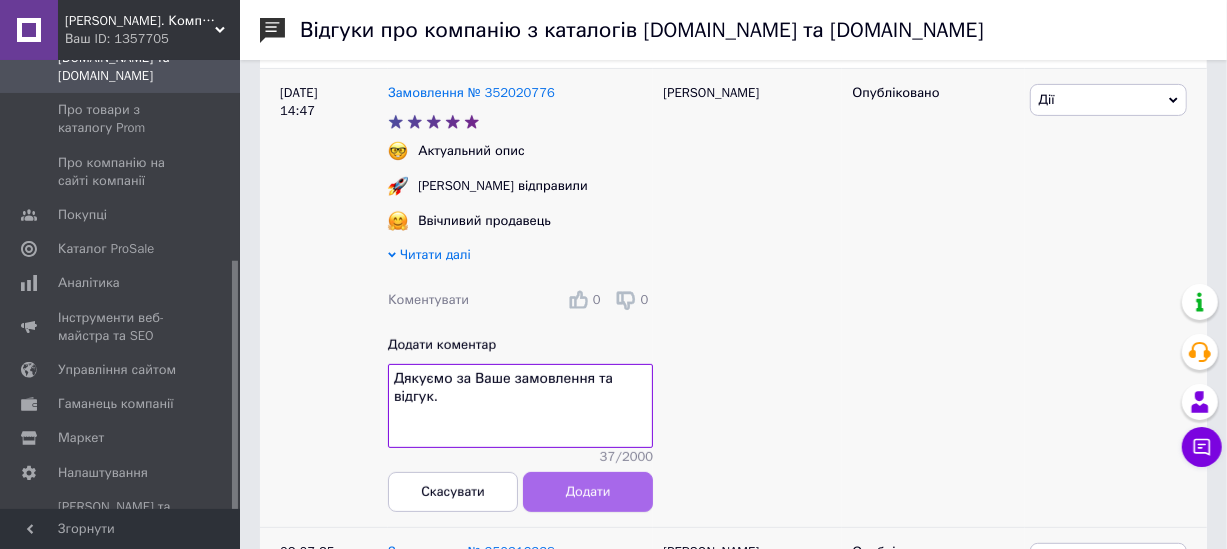 type on "Дякуємо за Ваше замовлення та відгук." 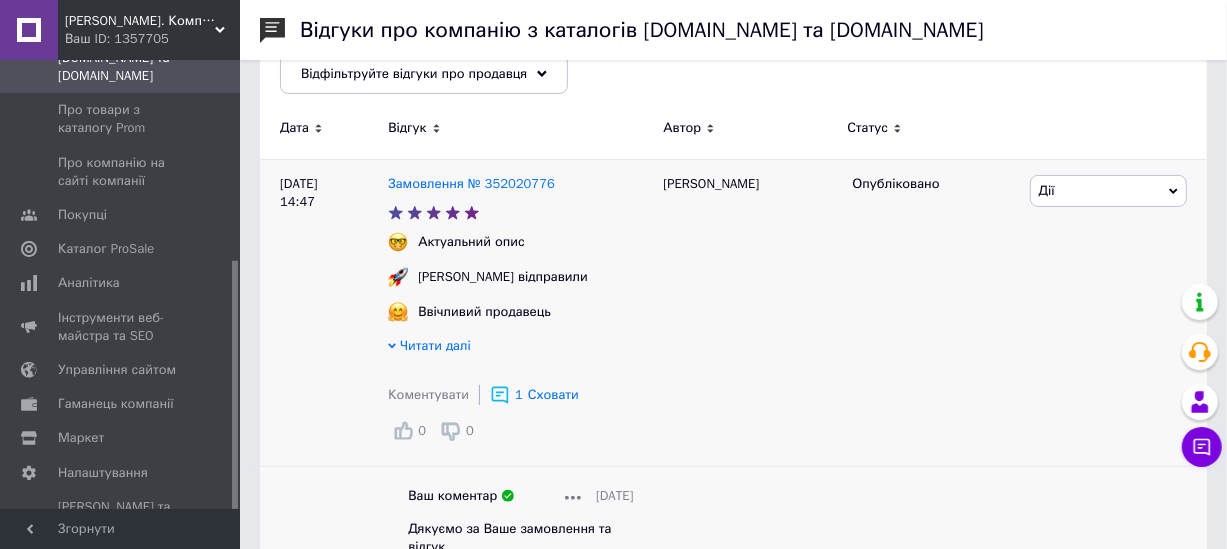 scroll, scrollTop: 0, scrollLeft: 0, axis: both 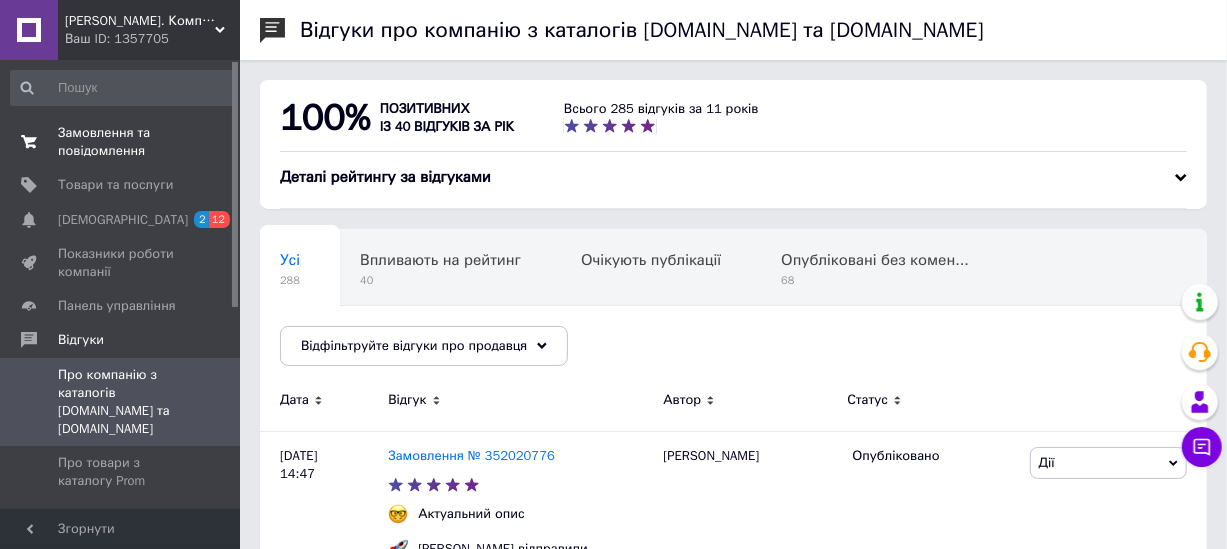 click on "Замовлення та повідомлення" at bounding box center (121, 142) 